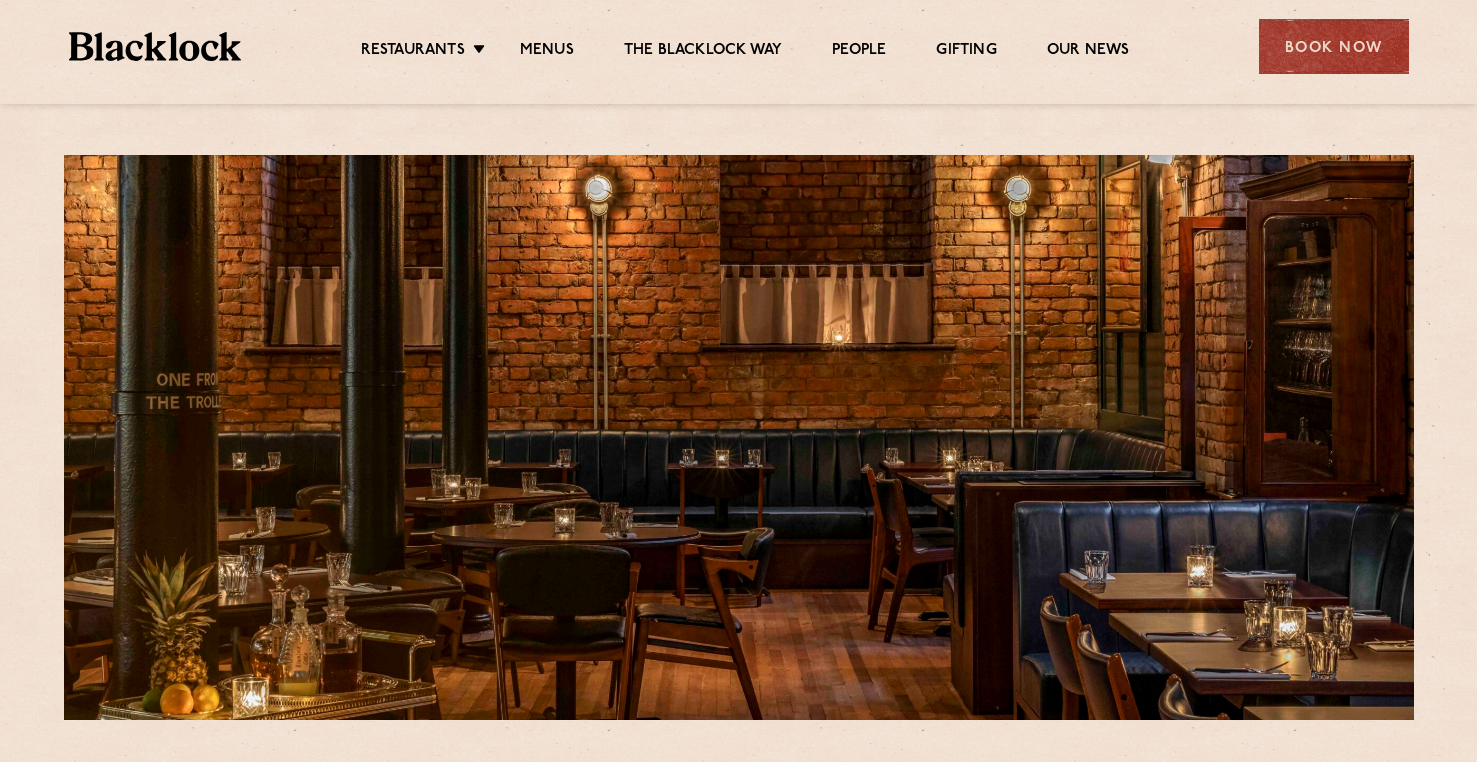scroll, scrollTop: 0, scrollLeft: 0, axis: both 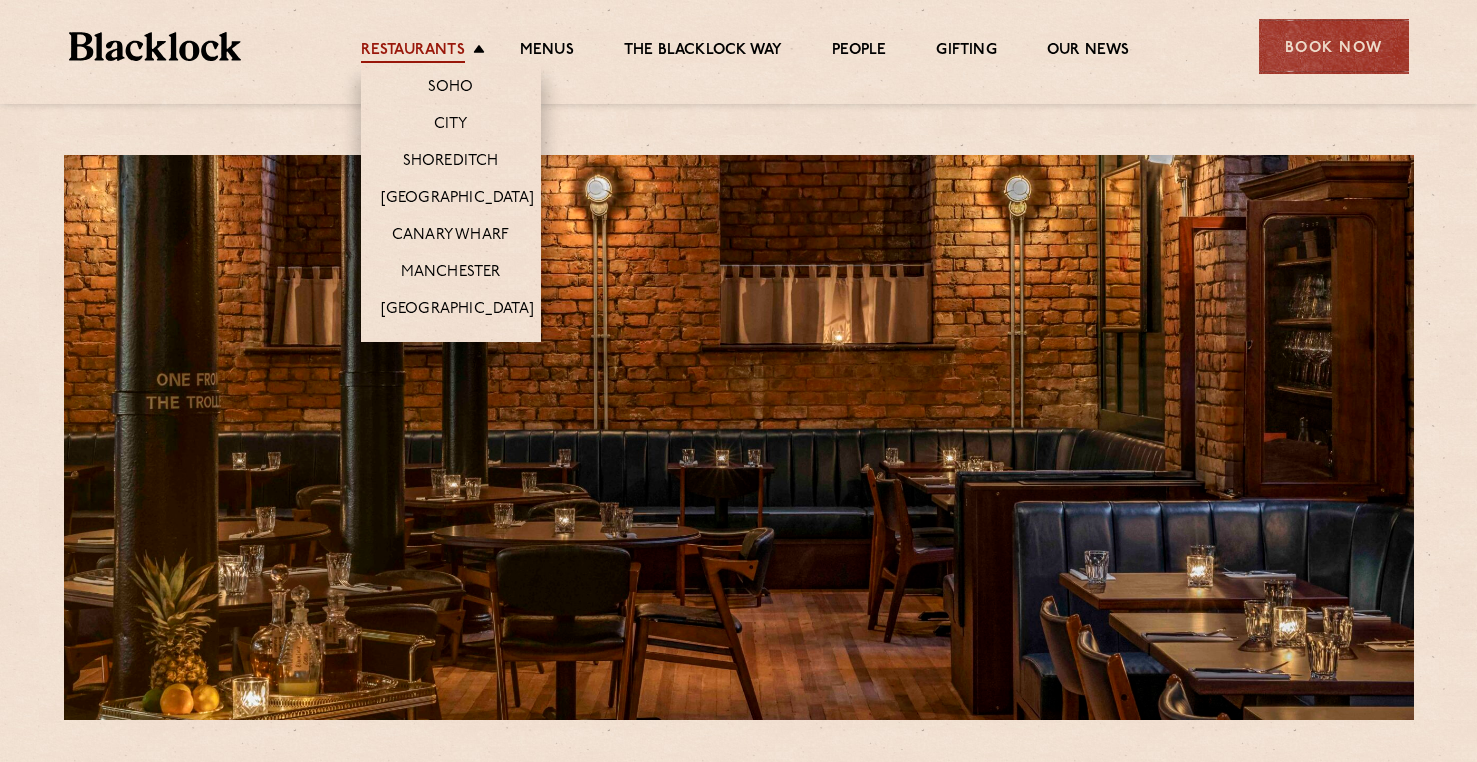 click on "Restaurants" at bounding box center (413, 52) 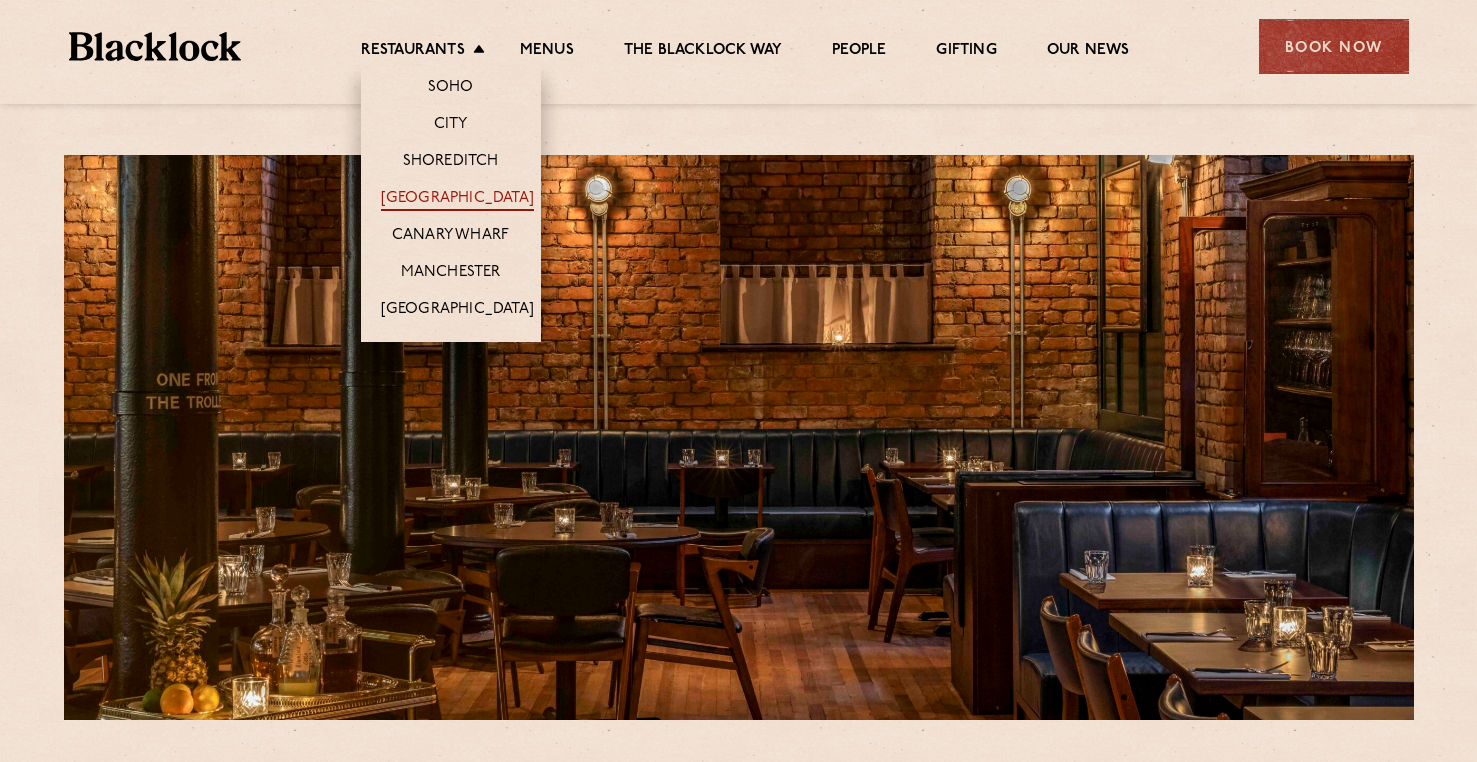 click on "[GEOGRAPHIC_DATA]" at bounding box center (457, 200) 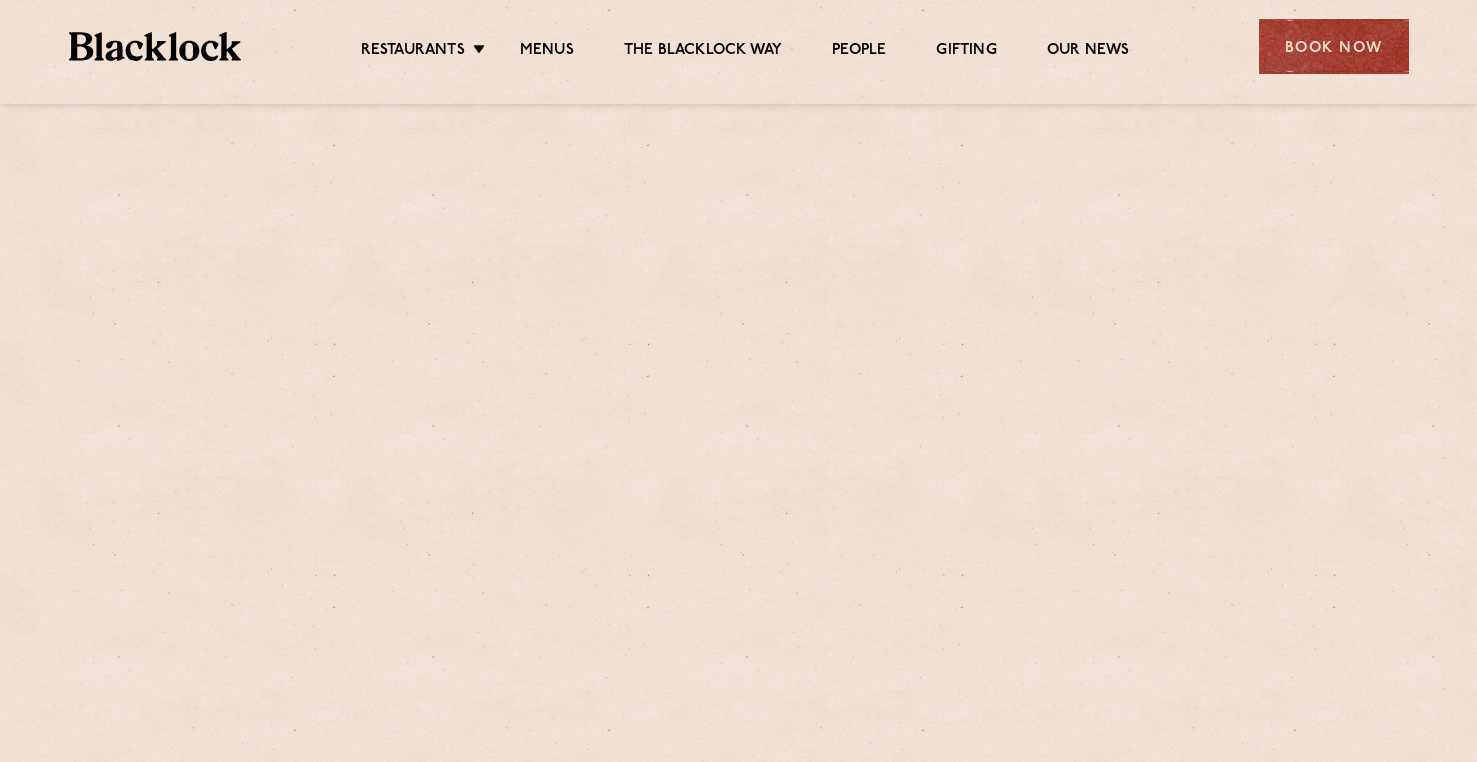scroll, scrollTop: 0, scrollLeft: 0, axis: both 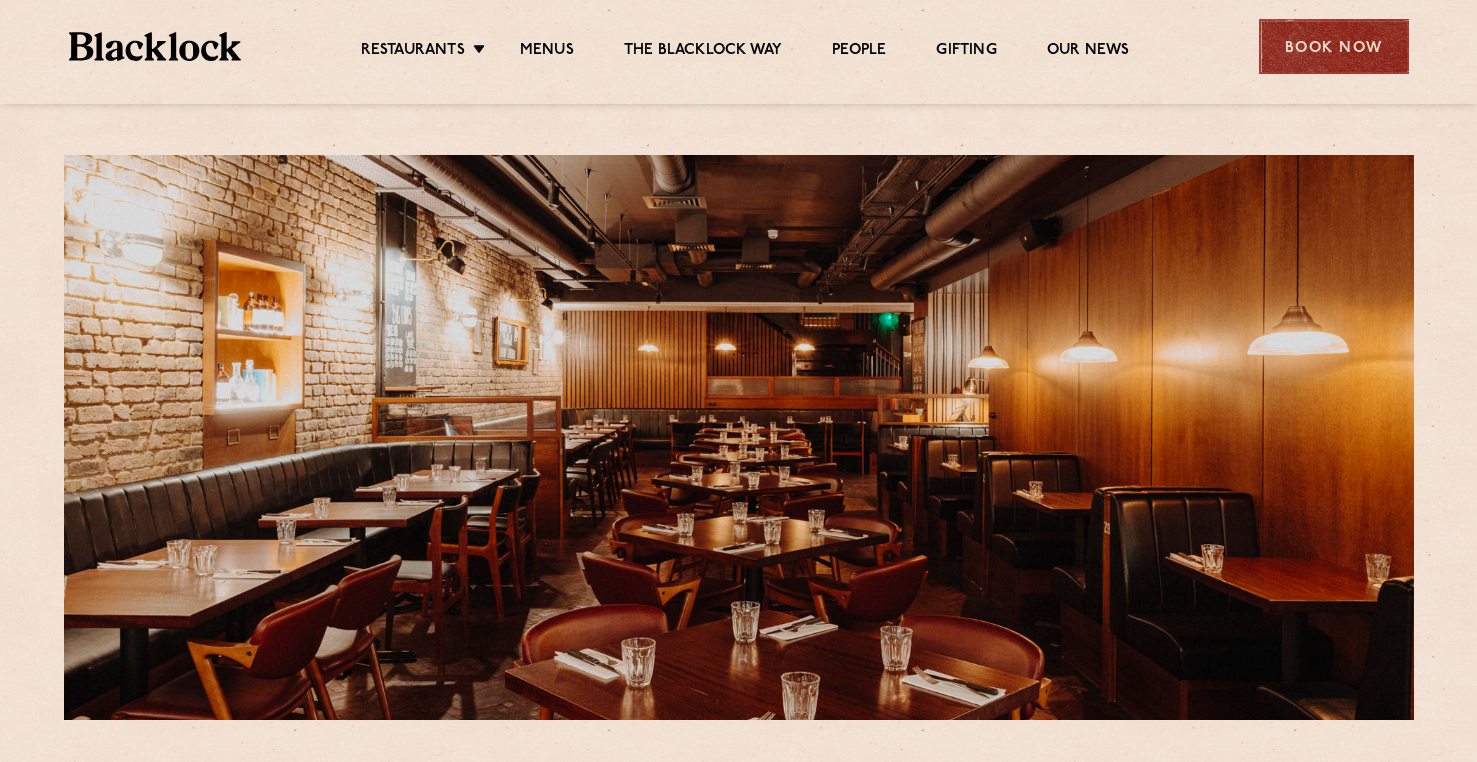 click on "Book Now" at bounding box center [1334, 46] 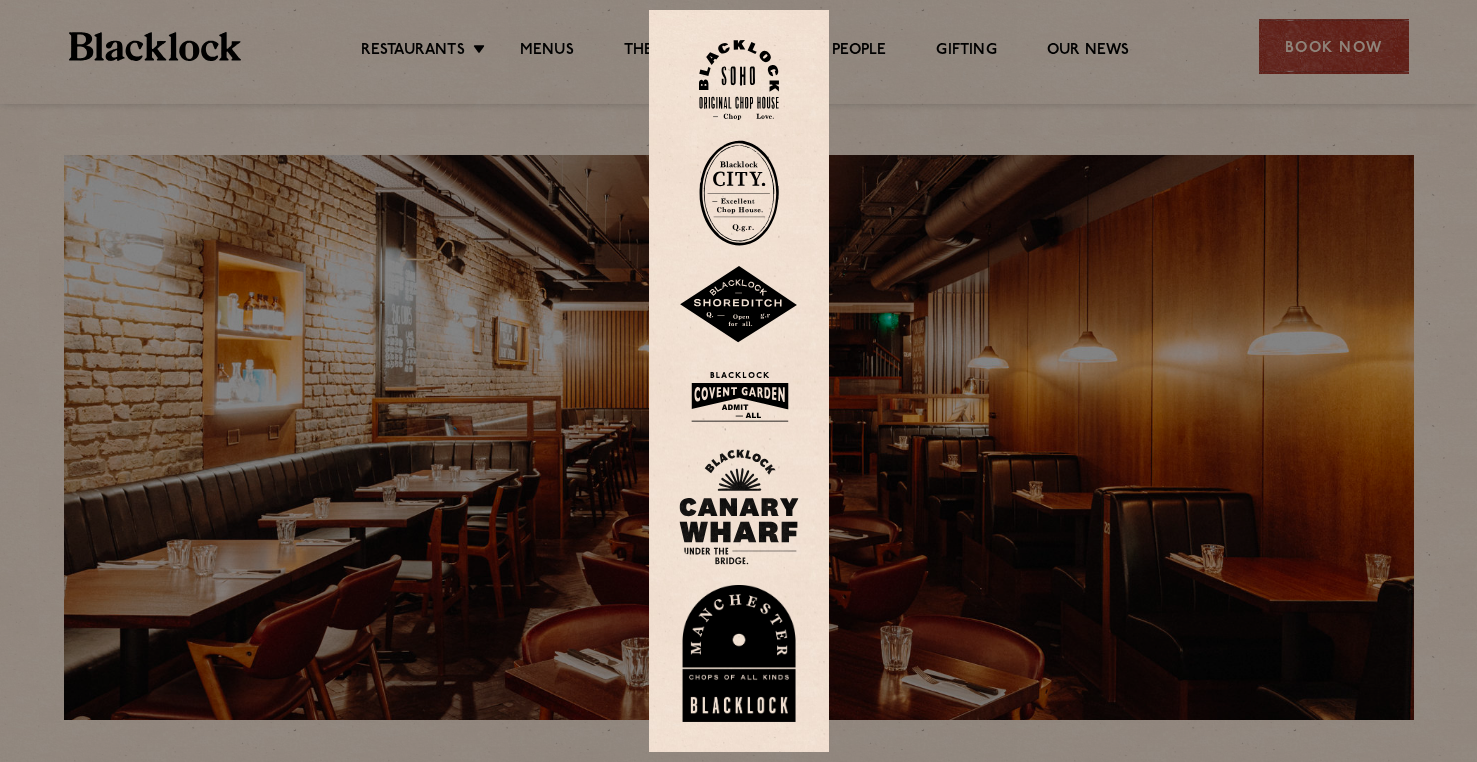 click at bounding box center [739, 396] 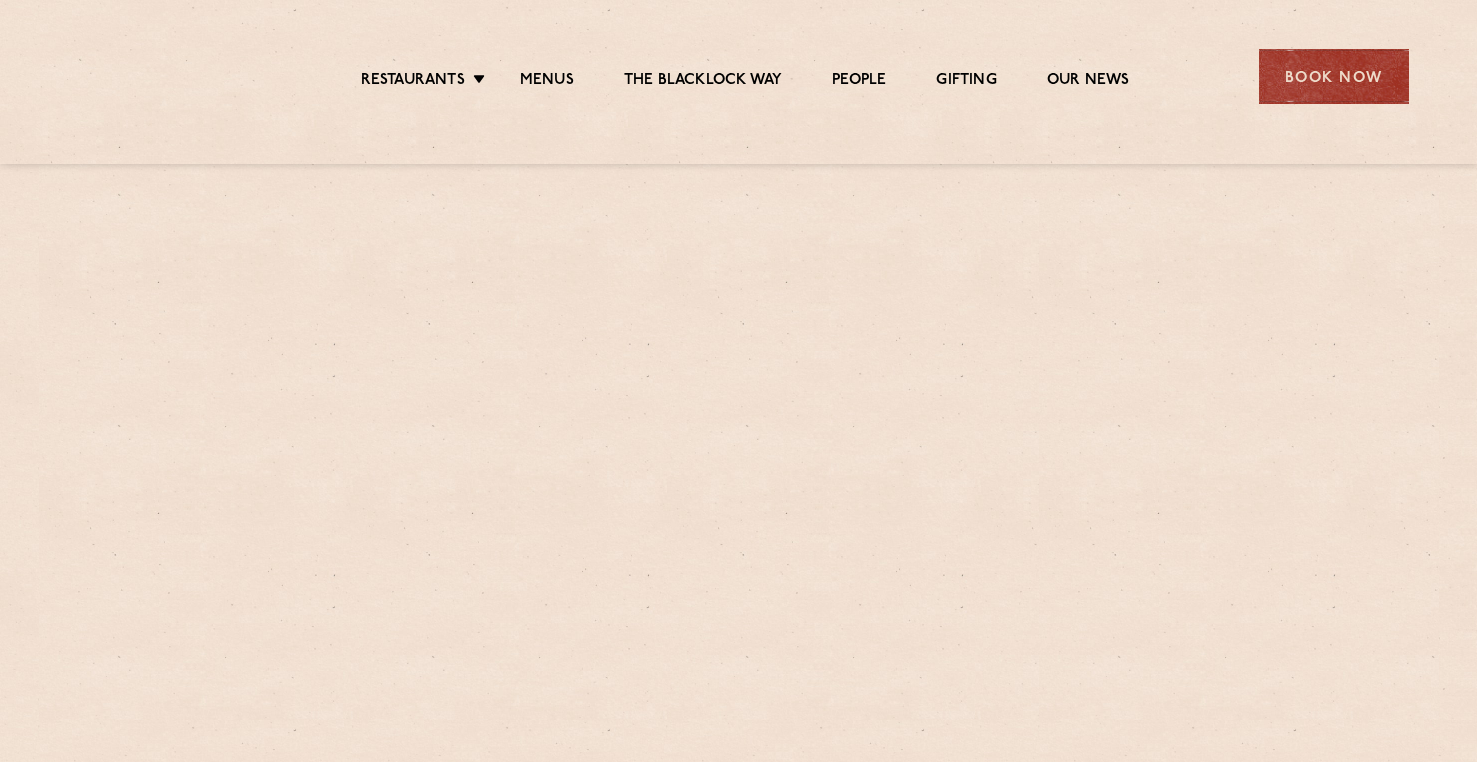 scroll, scrollTop: 0, scrollLeft: 0, axis: both 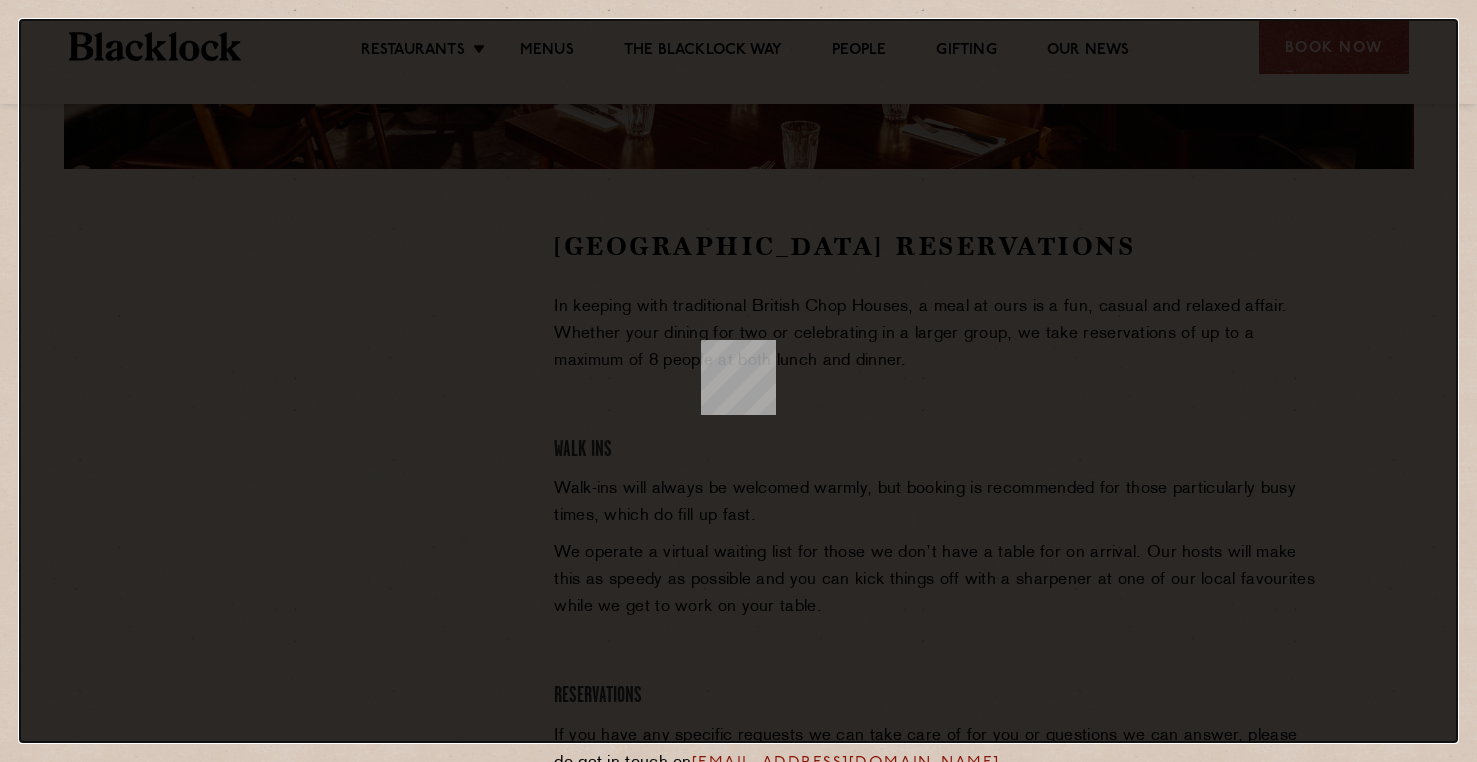 click at bounding box center (738, 381) 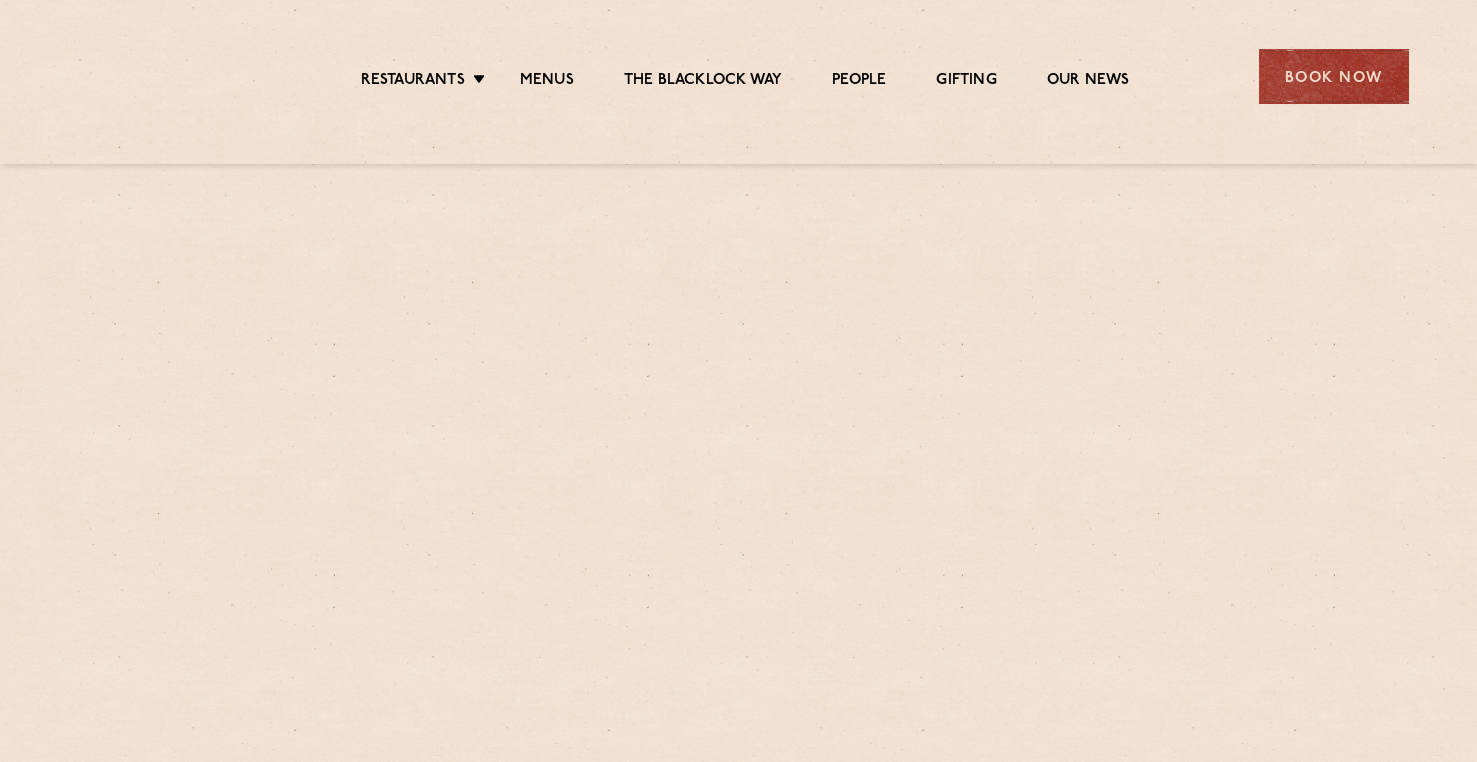 scroll, scrollTop: 0, scrollLeft: 0, axis: both 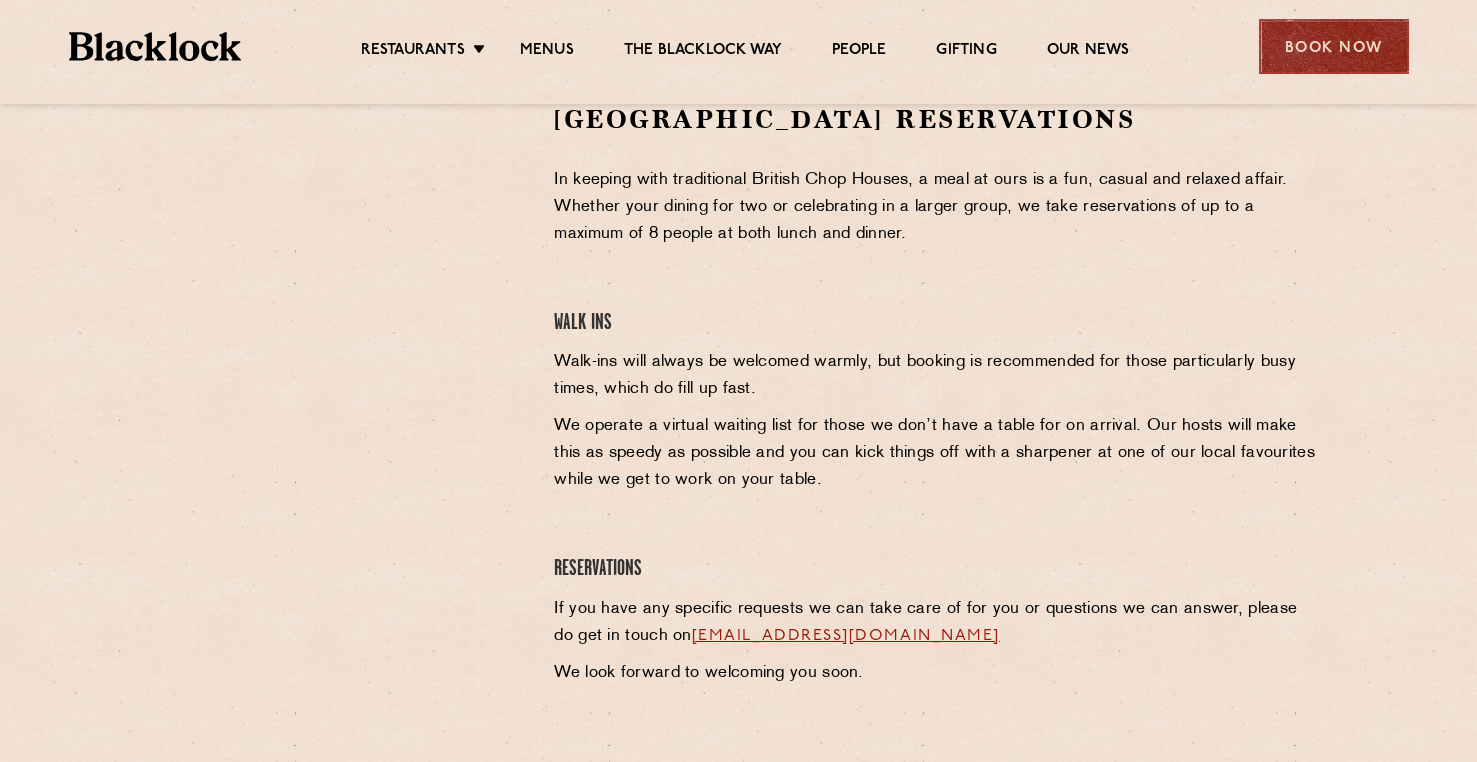 click on "Book Now" at bounding box center [1334, 46] 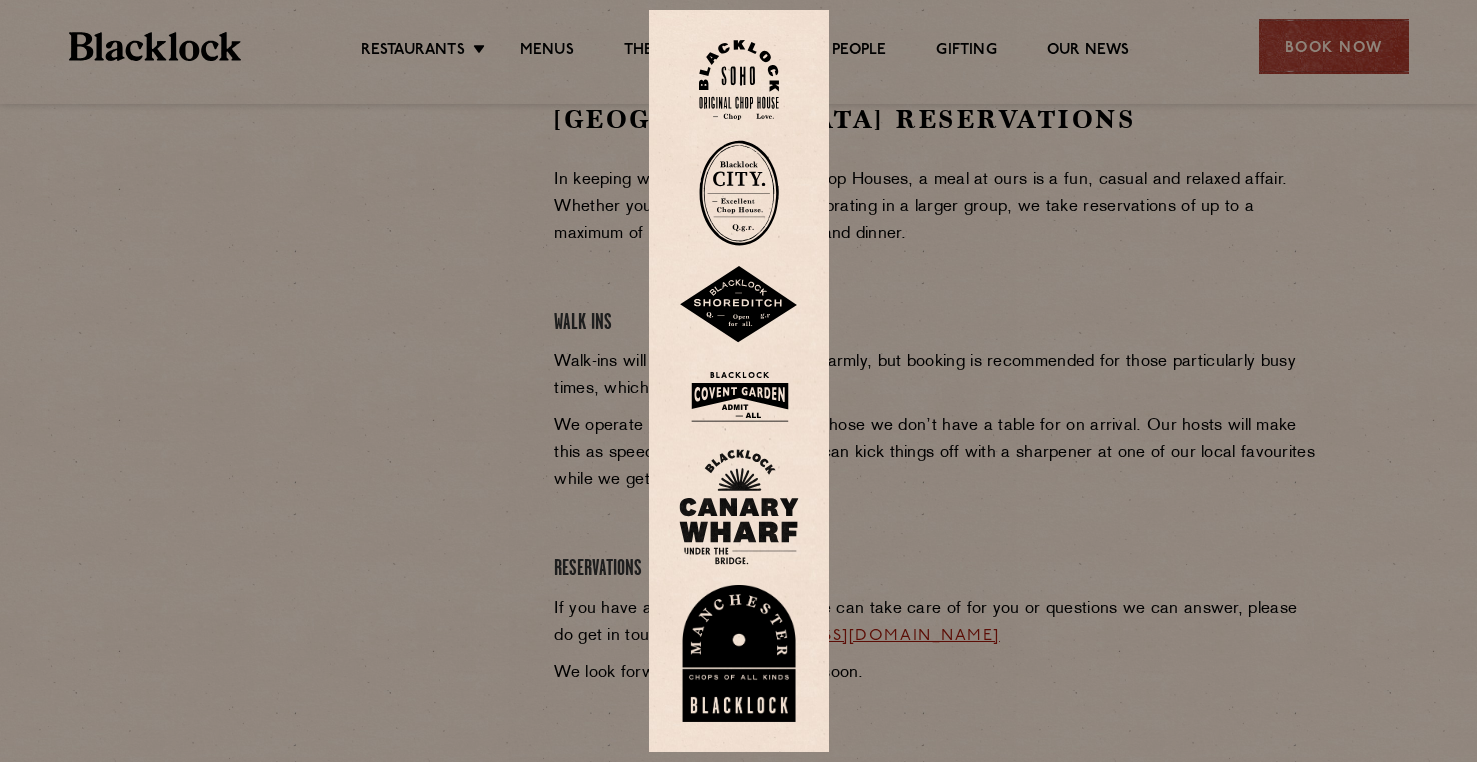 click at bounding box center [738, 381] 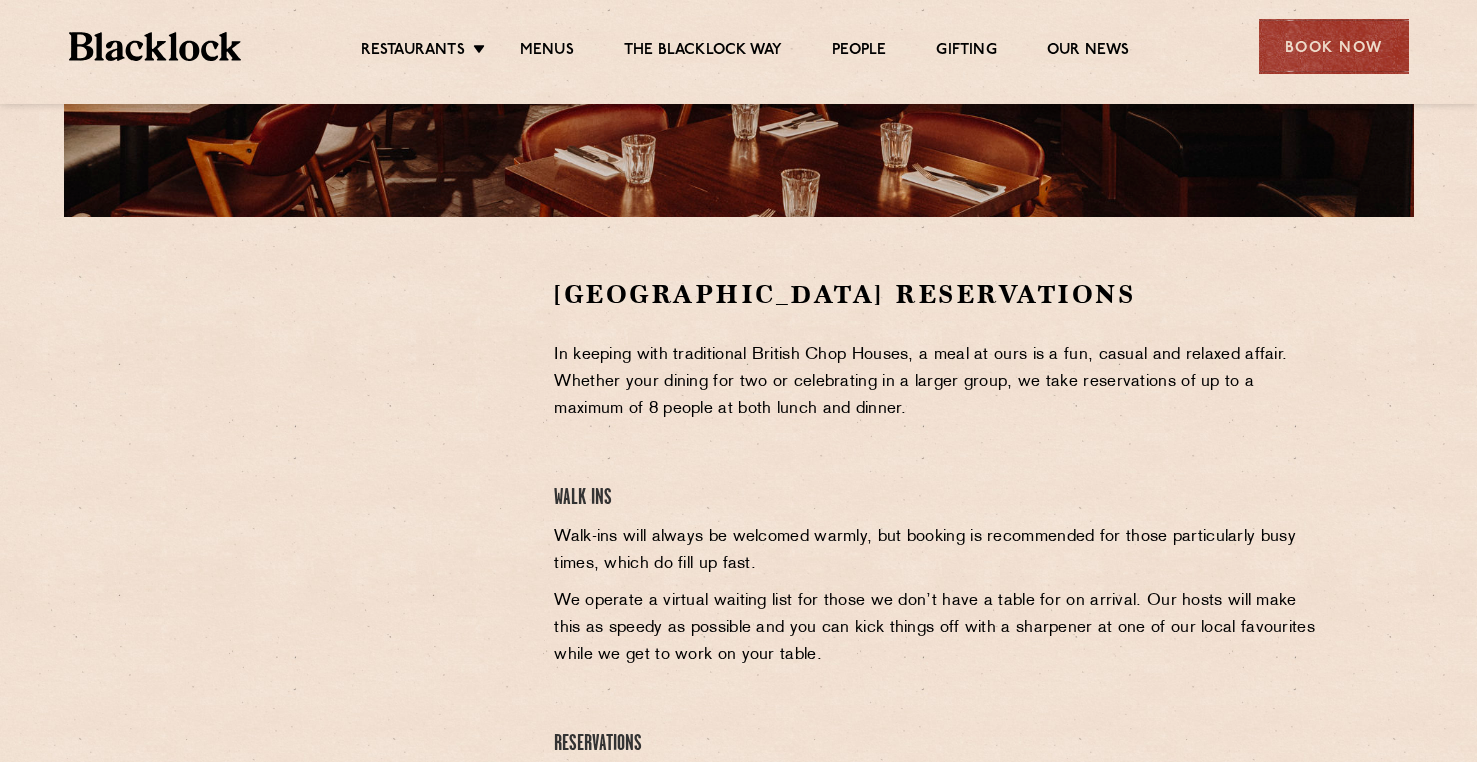 scroll, scrollTop: 504, scrollLeft: 0, axis: vertical 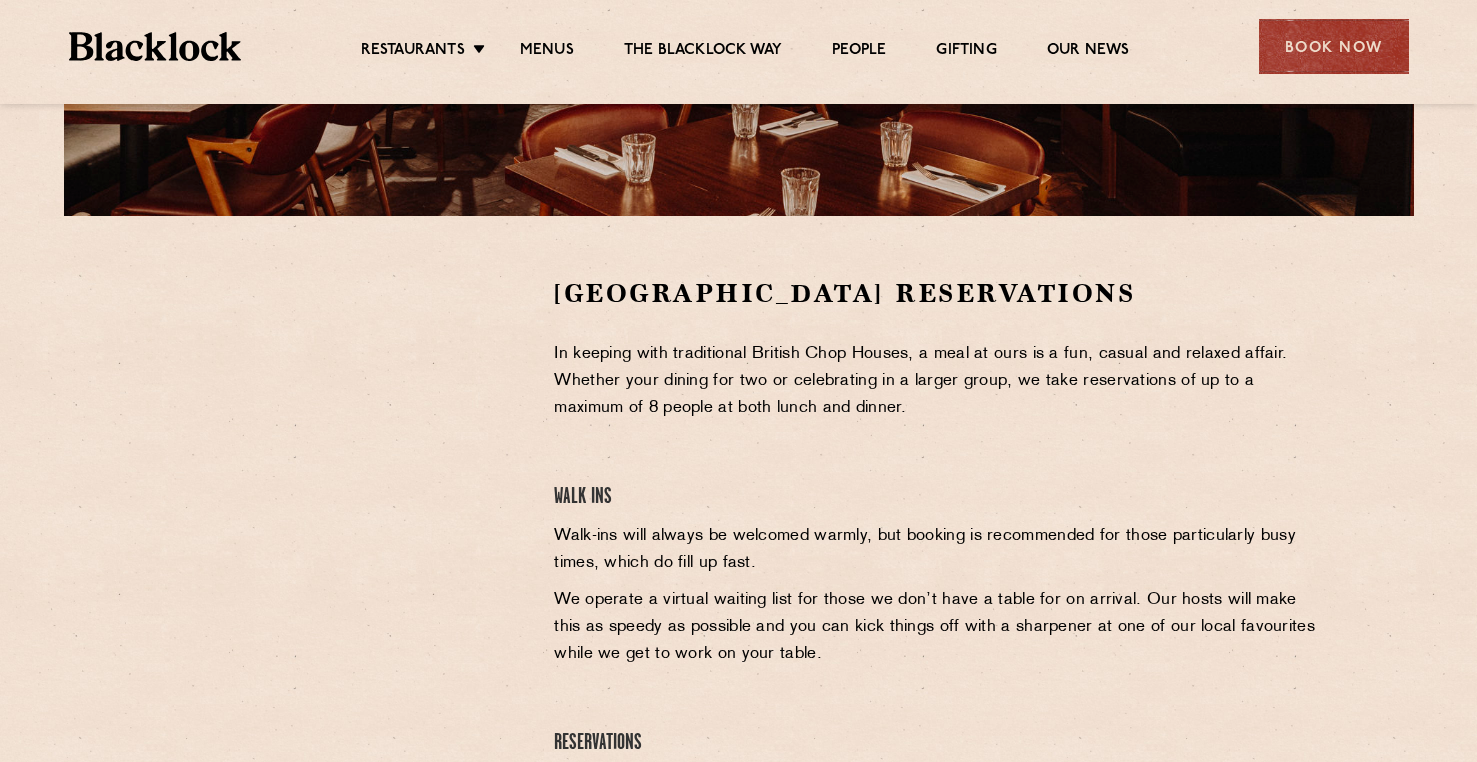 click on "Menus" at bounding box center (547, 52) 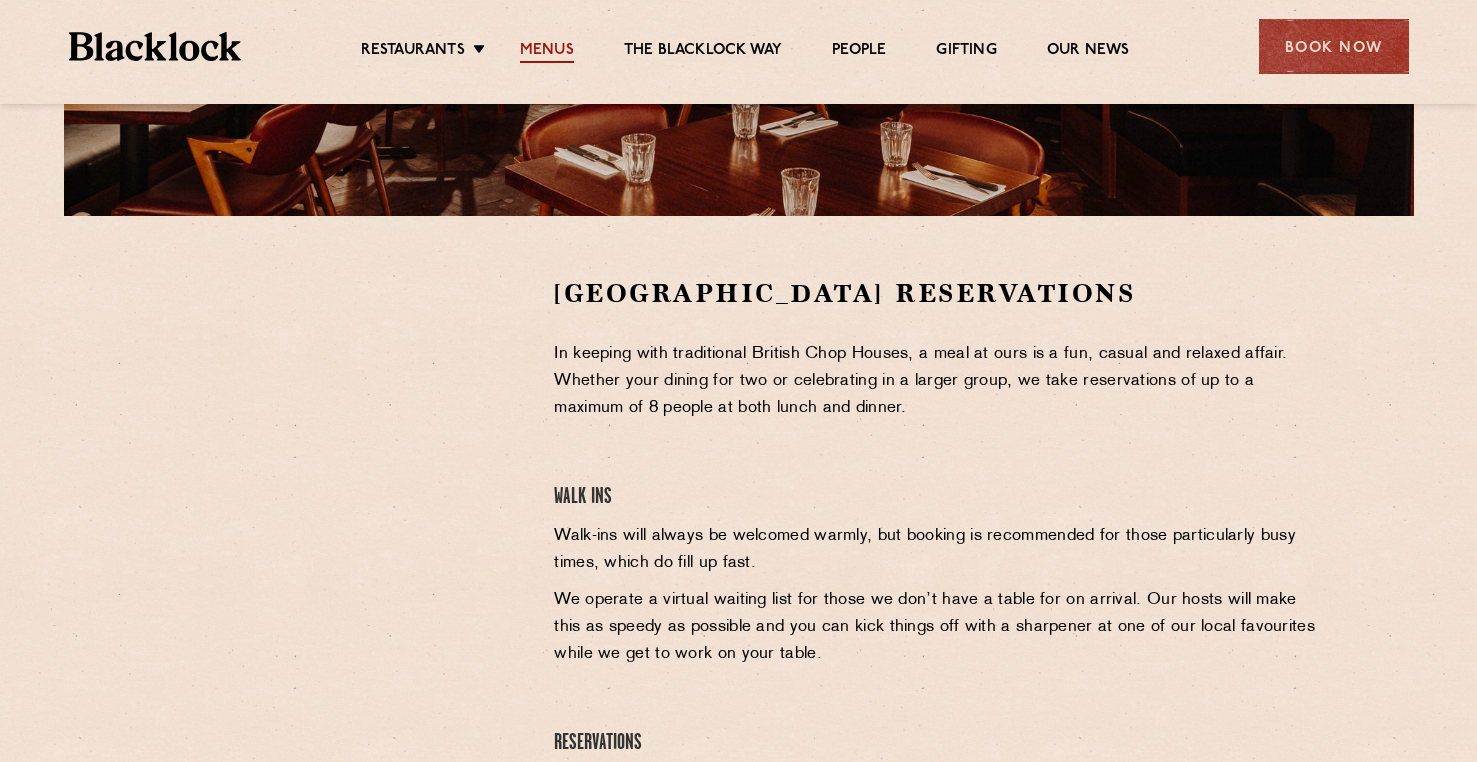 click on "Menus" at bounding box center [547, 52] 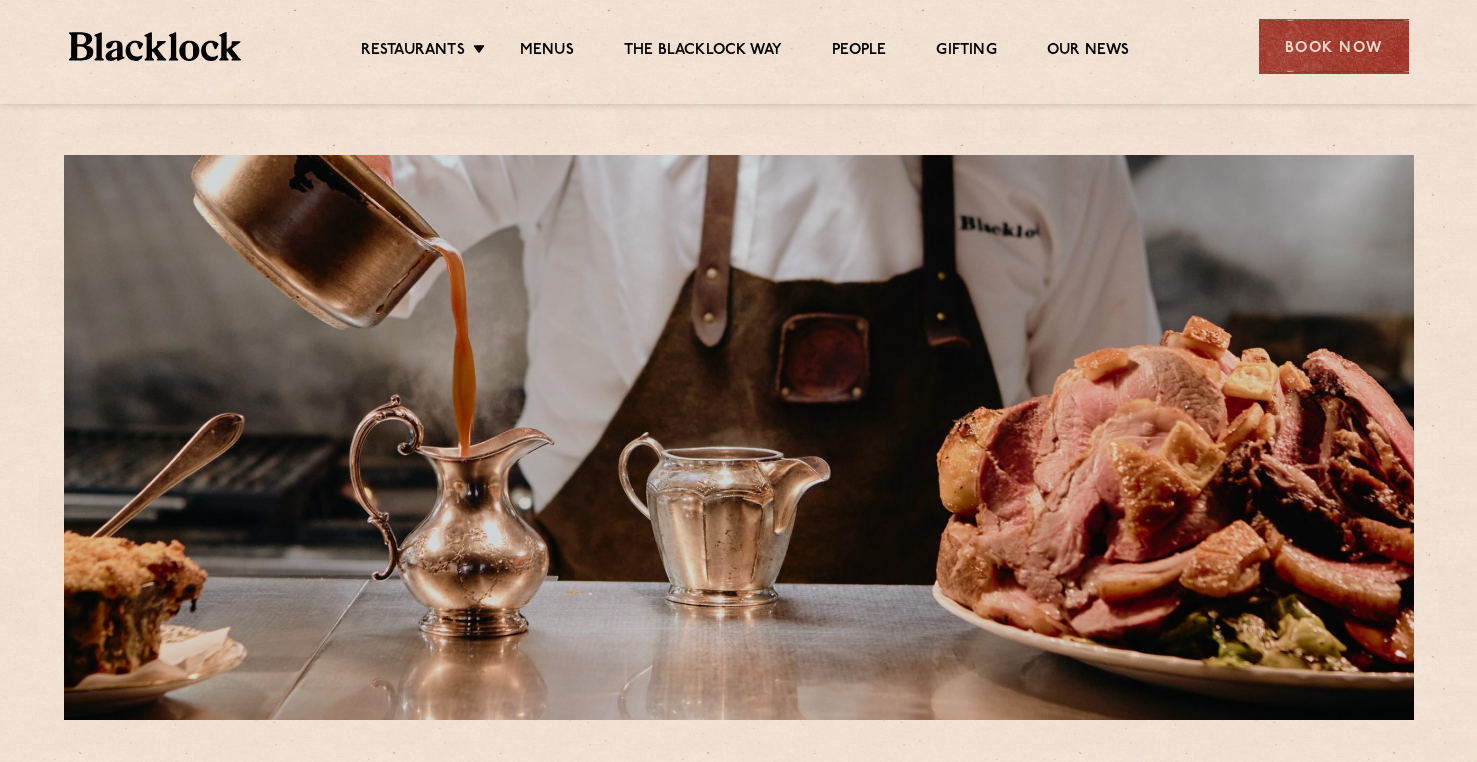 scroll, scrollTop: 0, scrollLeft: 0, axis: both 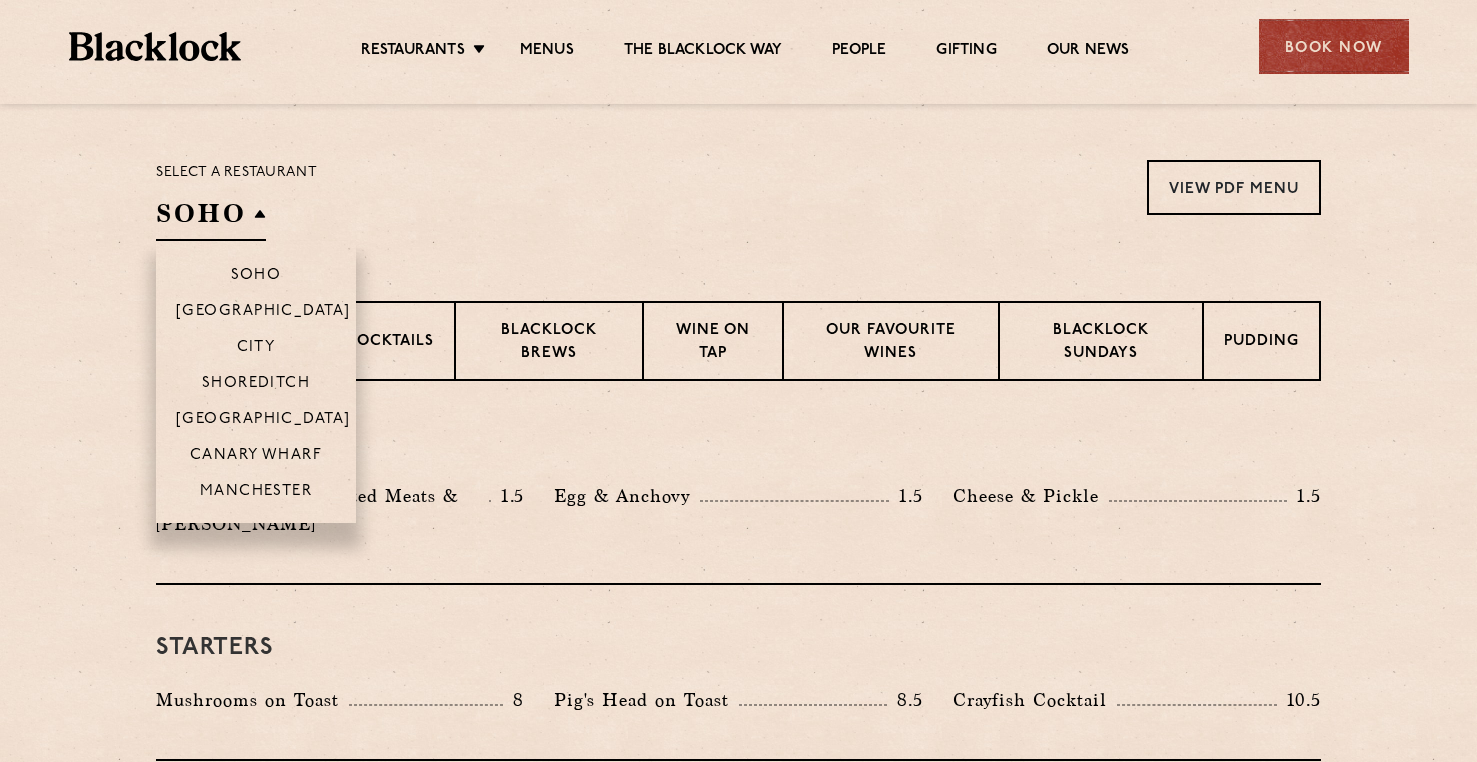 click on "SOHO" at bounding box center (211, 218) 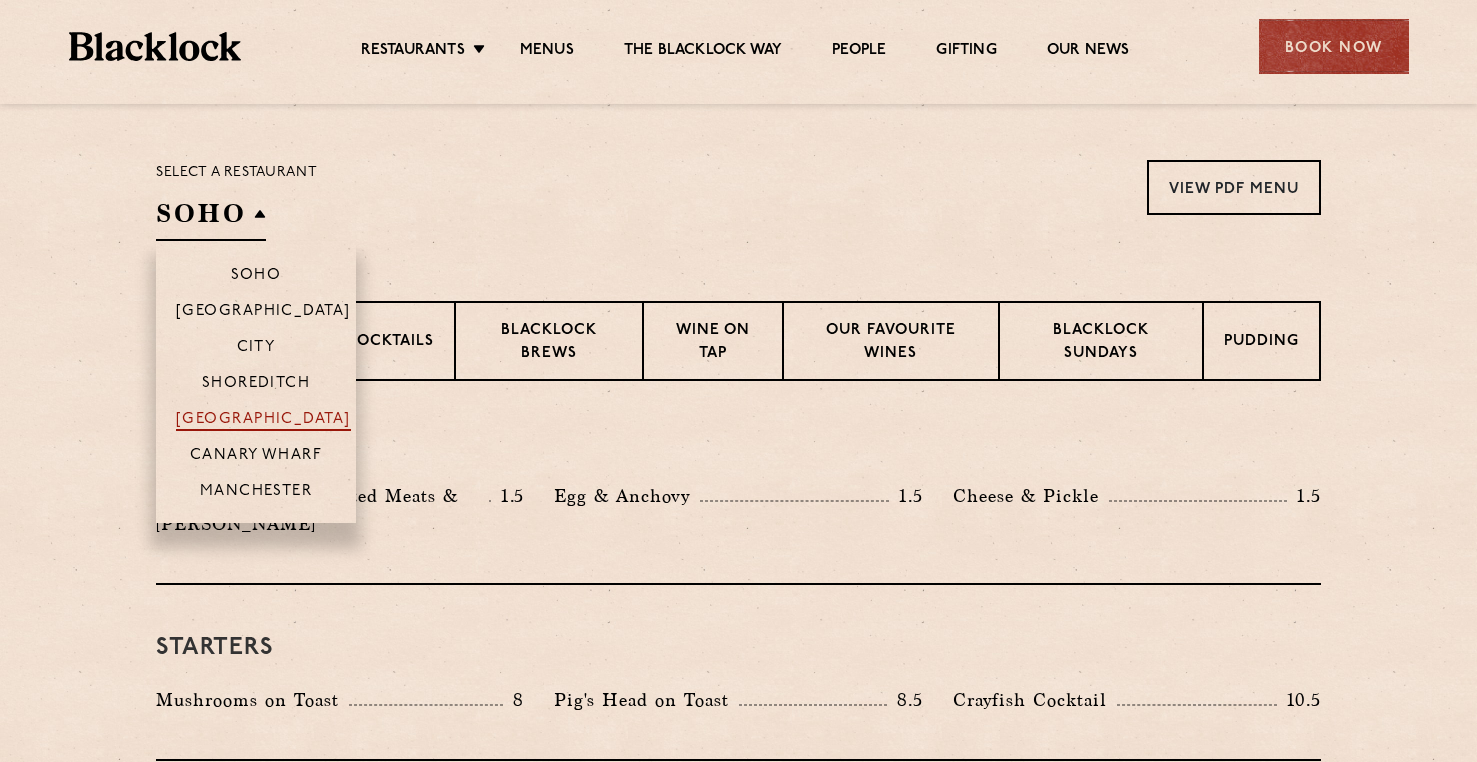 click on "[GEOGRAPHIC_DATA]" at bounding box center [263, 421] 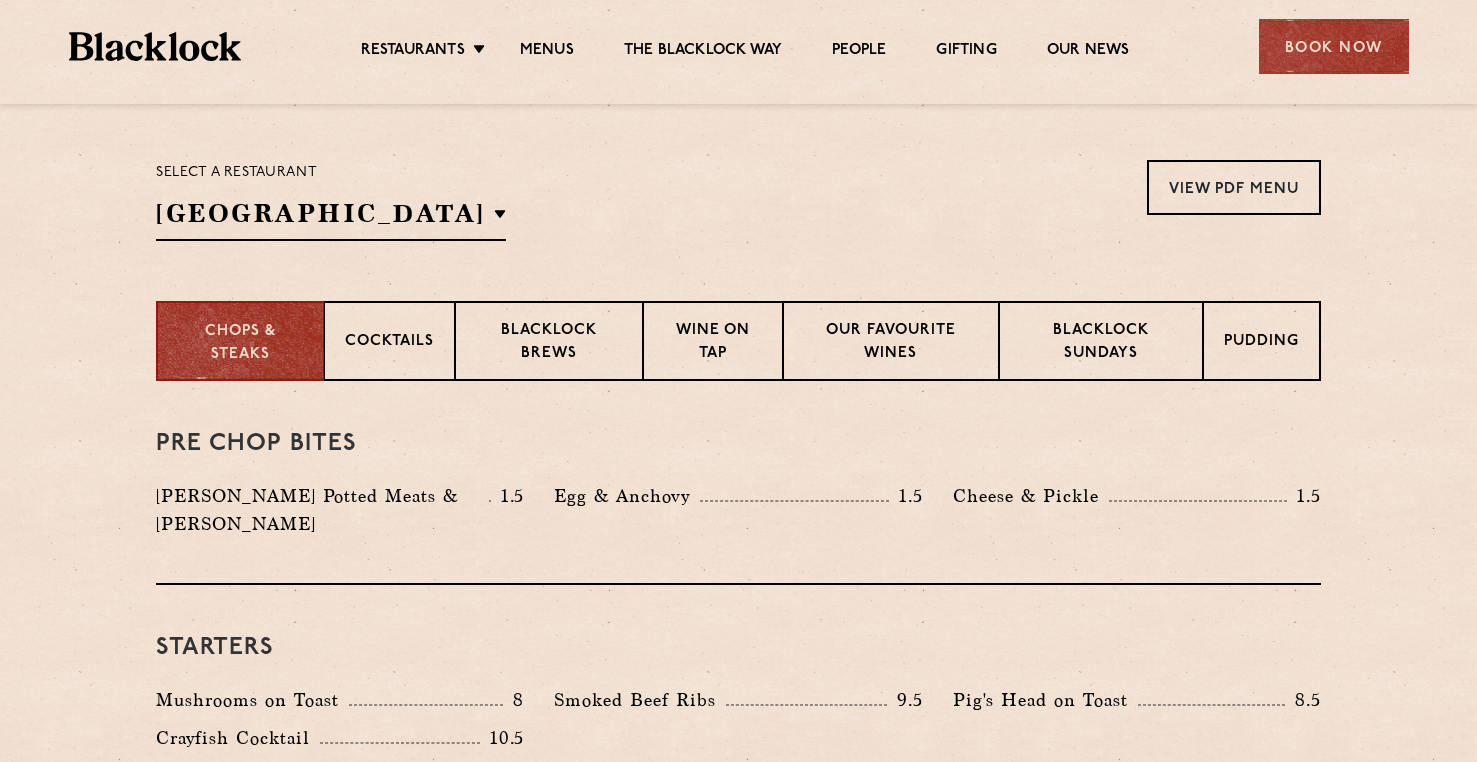 click on "Starters
Mushrooms on Toast
8
Smoked Beef Ribs
9.5
Pig's Head on Toast
8.5" at bounding box center (738, 692) 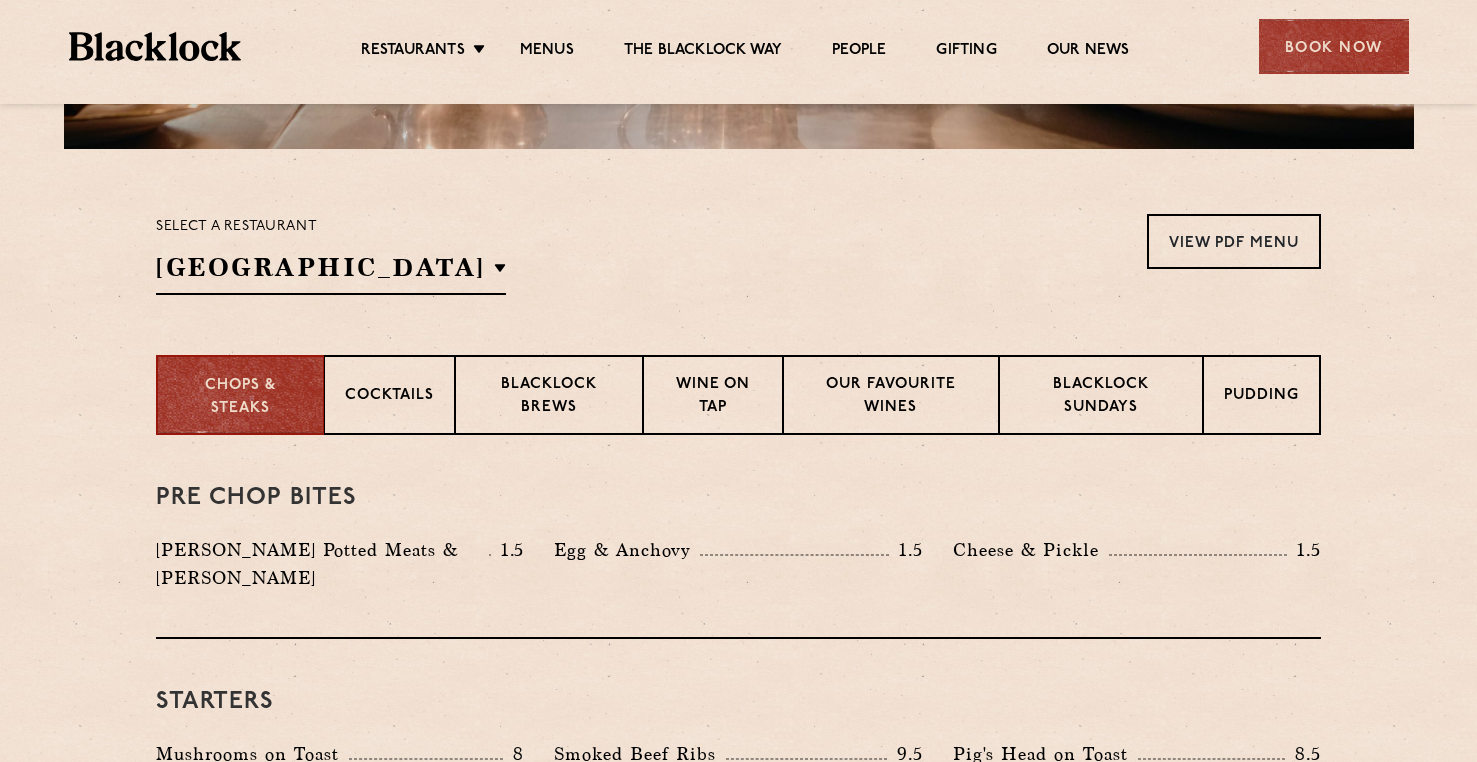 scroll, scrollTop: 689, scrollLeft: 0, axis: vertical 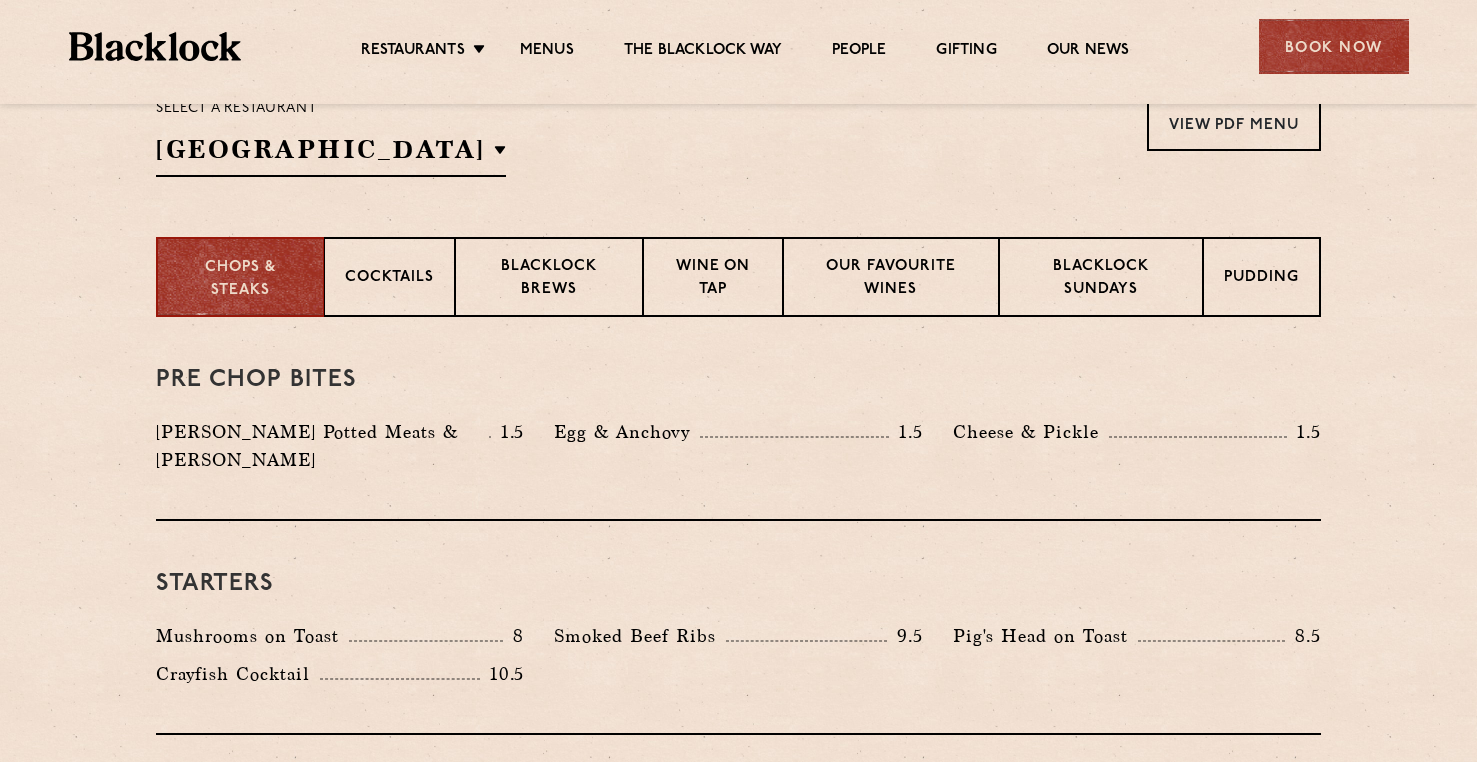 click on "Select a restaurant Covent Garden Soho Birmingham City Shoreditch Covent Garden Canary Wharf Manchester   View PDF Menu   View PDF Menu   View PDF Menu   View PDF Menu   View PDF Menu   View PDF Menu   View PDF Menu" at bounding box center (738, 134) 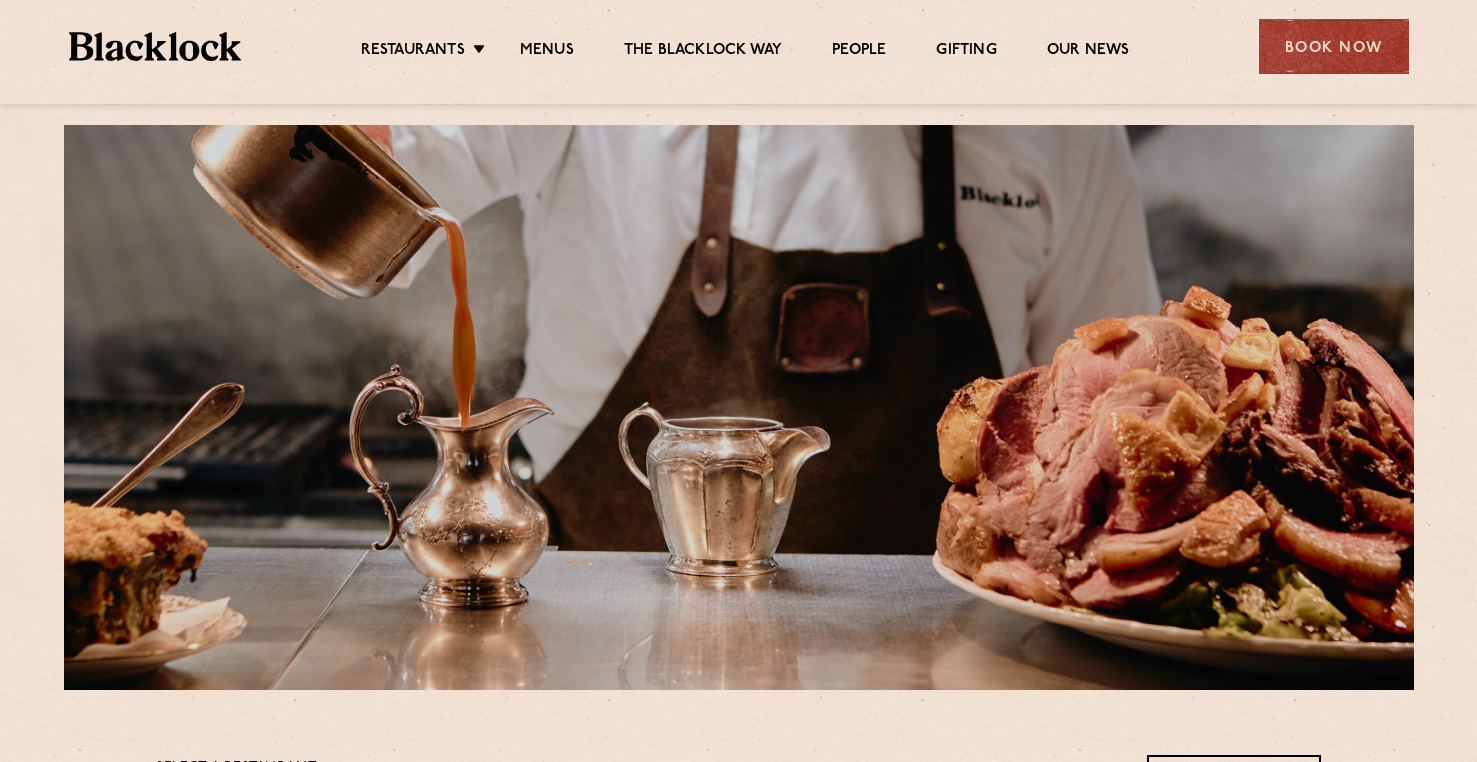 scroll, scrollTop: 26, scrollLeft: 0, axis: vertical 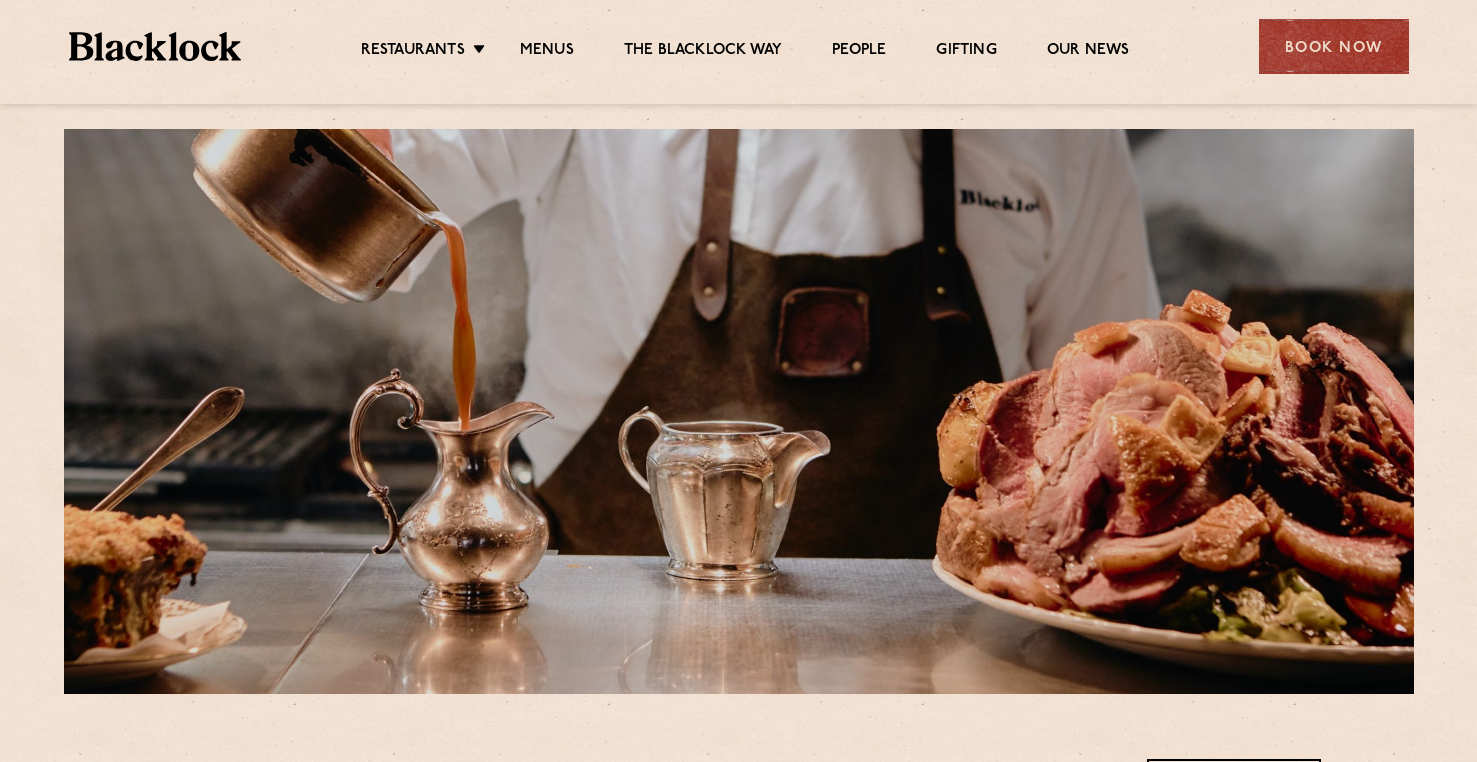 click at bounding box center [155, 46] 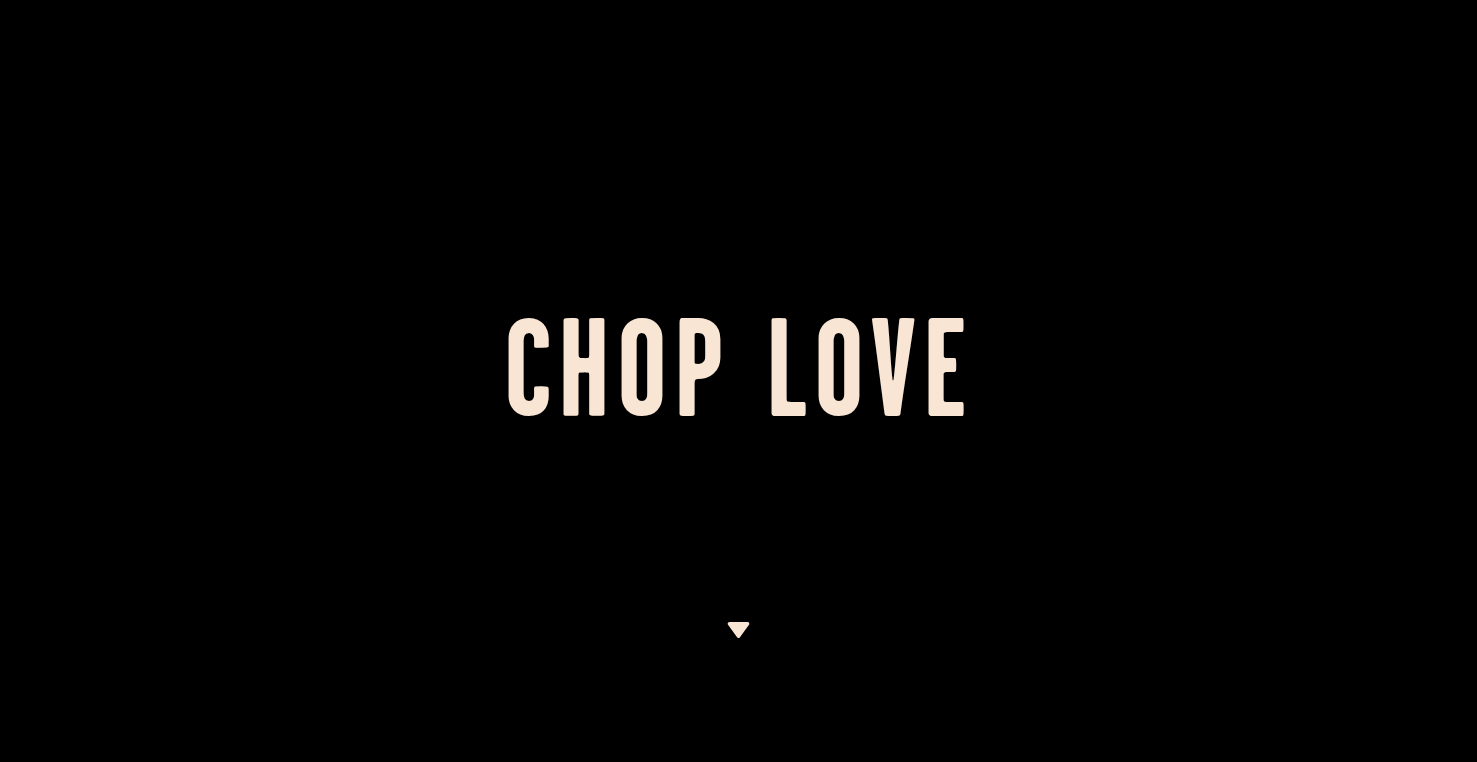 scroll, scrollTop: 0, scrollLeft: 0, axis: both 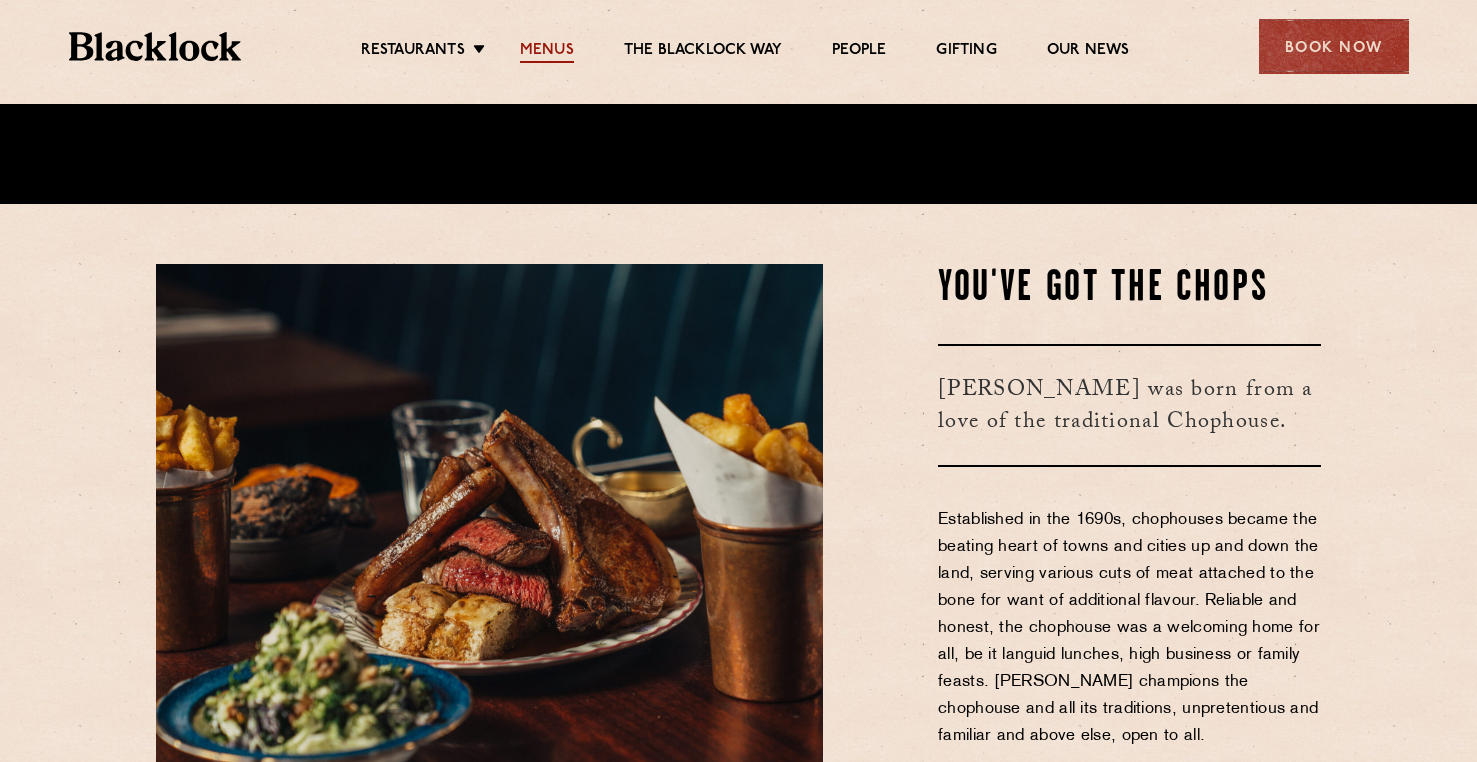 click on "Menus" at bounding box center (547, 52) 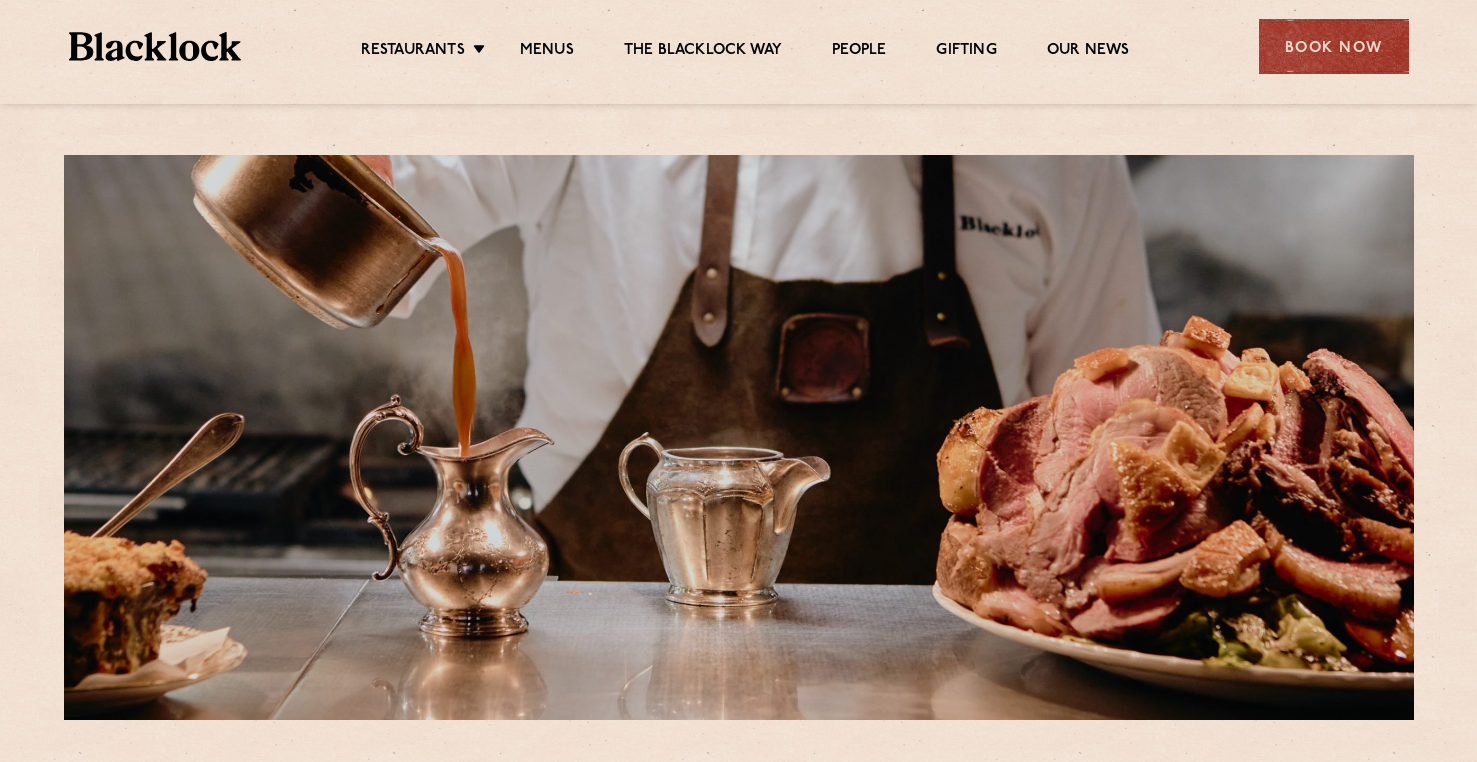 scroll, scrollTop: 0, scrollLeft: 0, axis: both 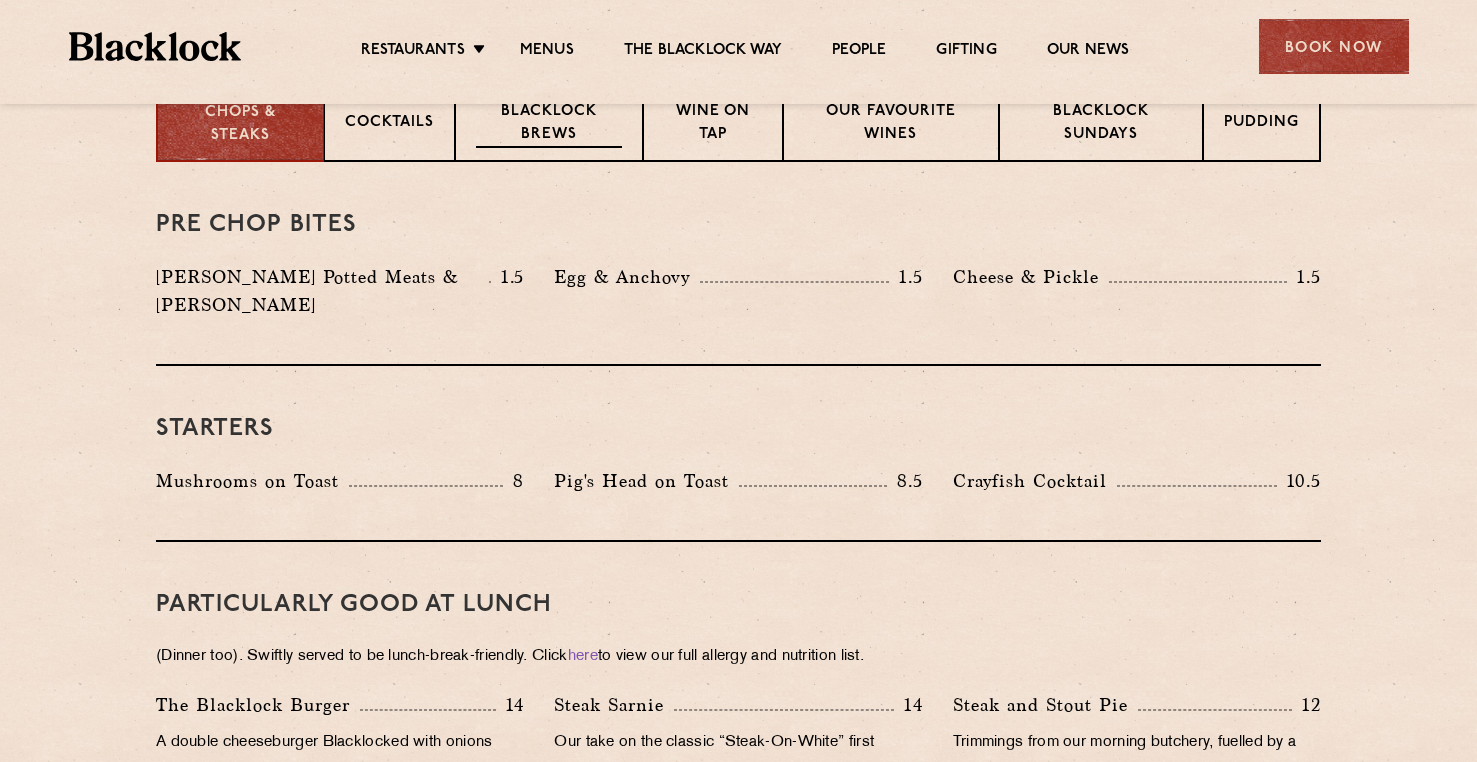 click on "Blacklock Brews" at bounding box center [549, 122] 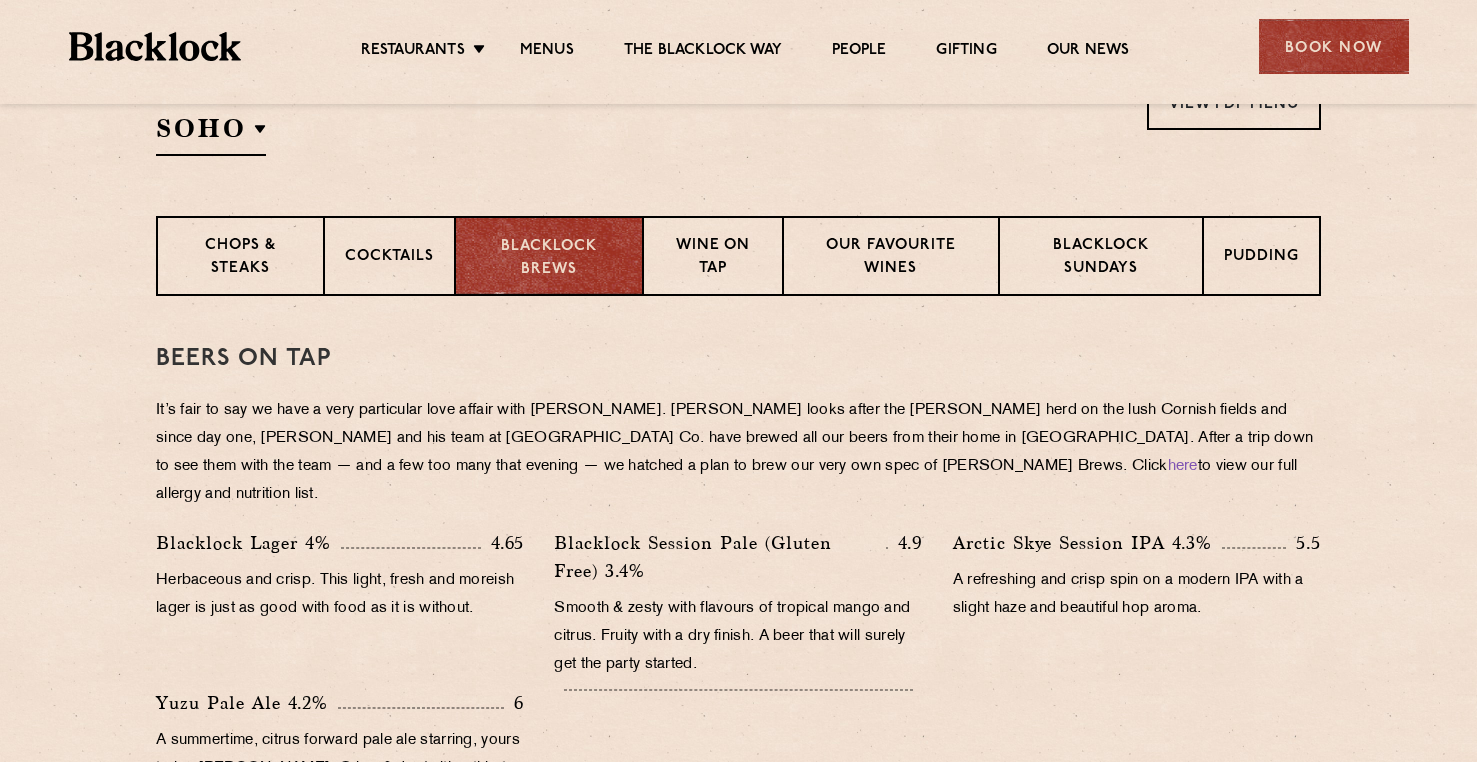 scroll, scrollTop: 670, scrollLeft: 0, axis: vertical 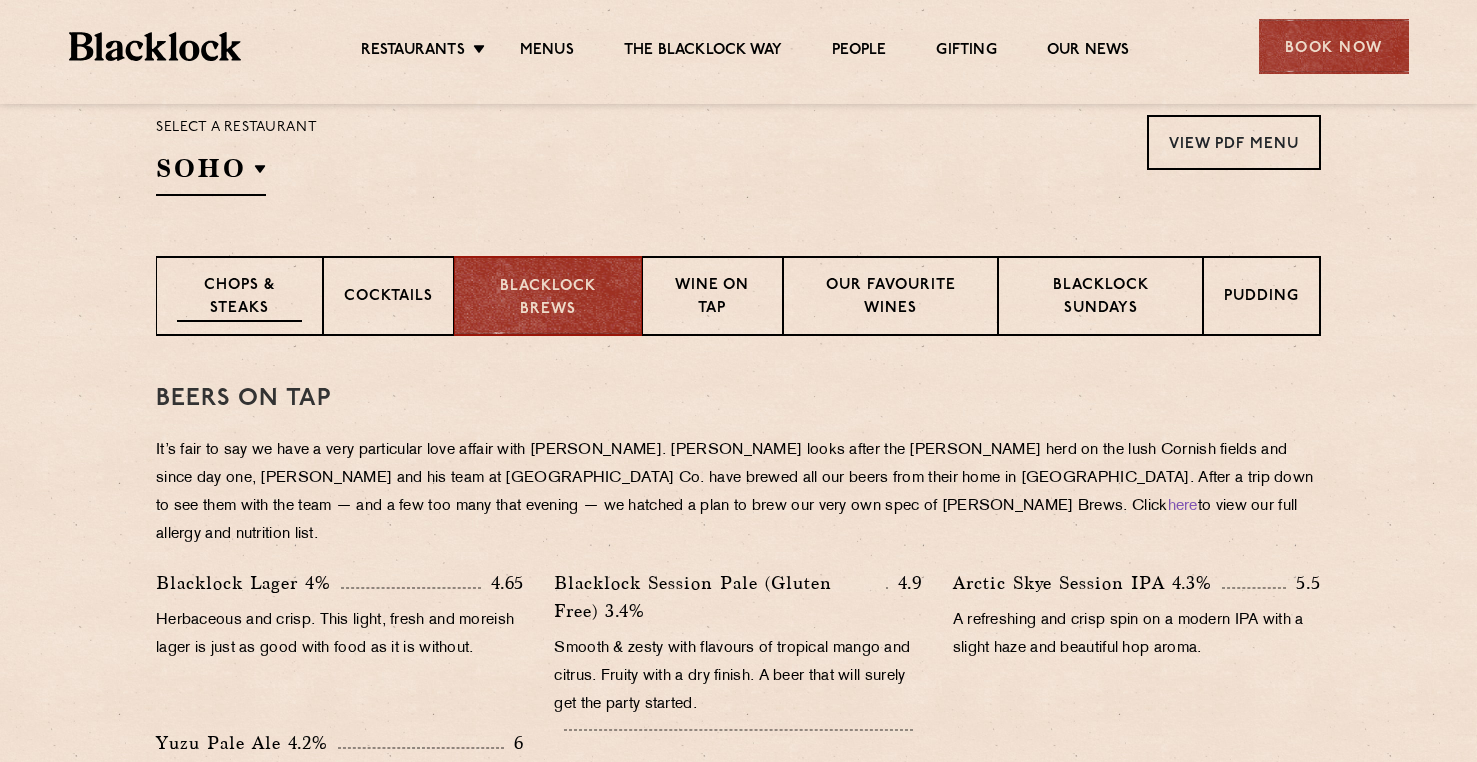 click on "Chops & Steaks" at bounding box center (239, 298) 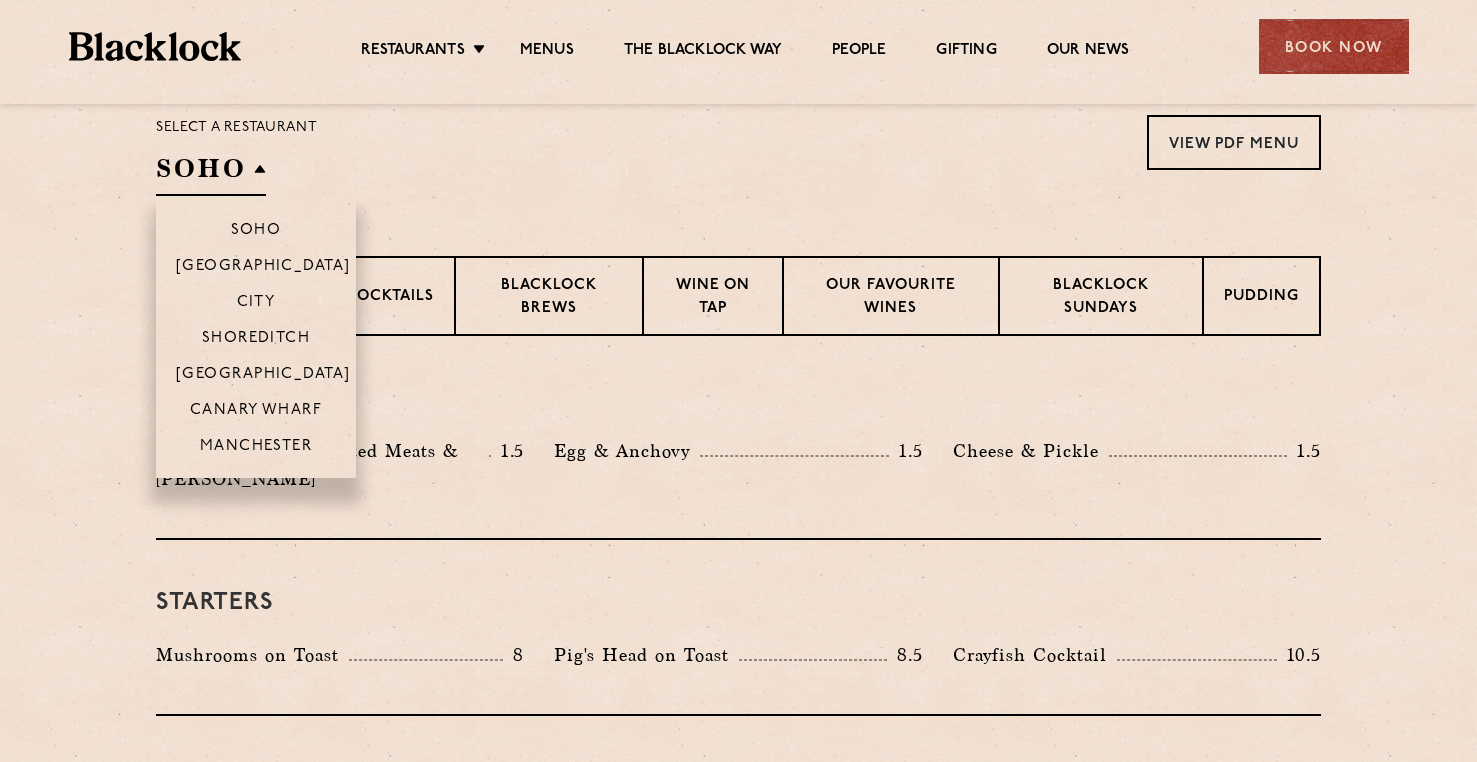 click on "SOHO" at bounding box center [211, 173] 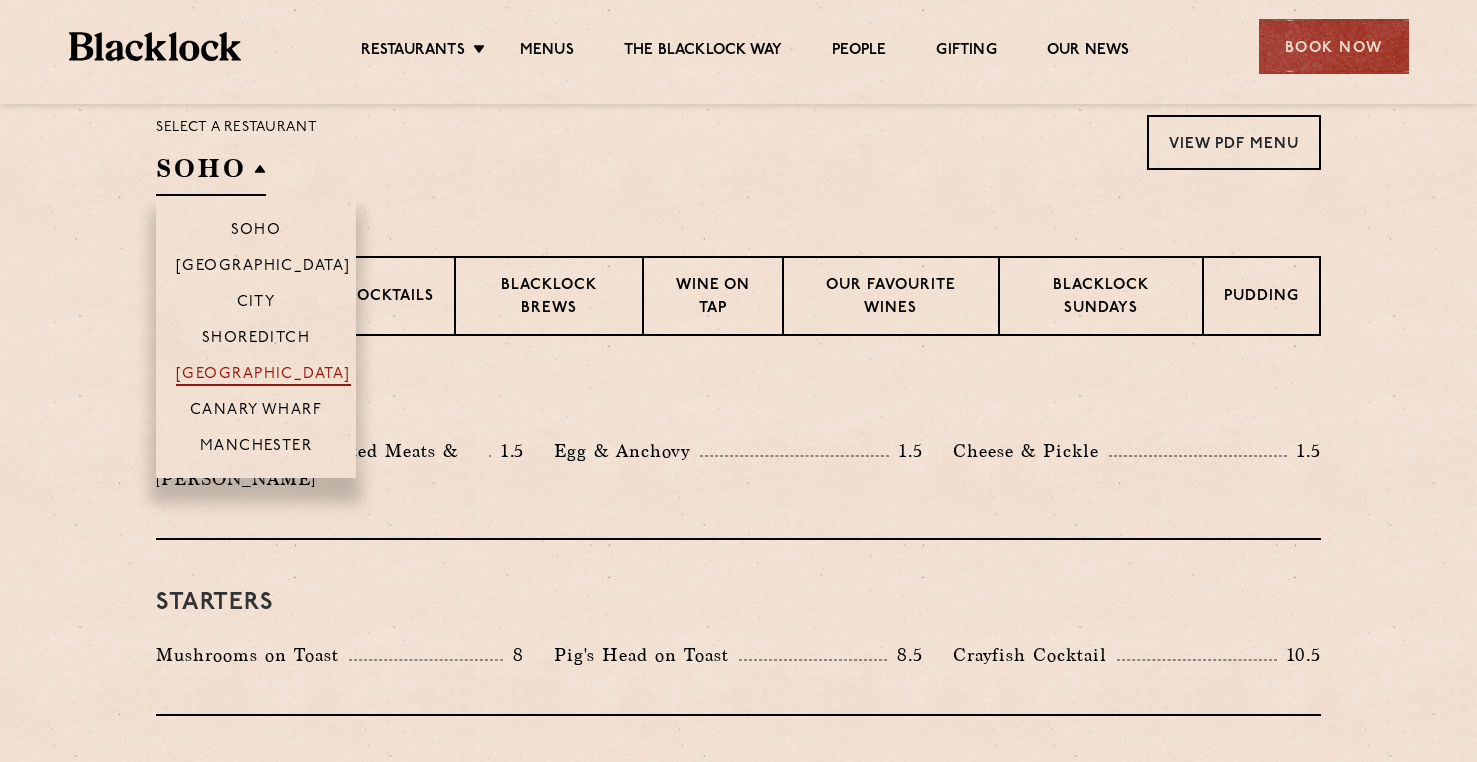 click on "[GEOGRAPHIC_DATA]" at bounding box center (263, 376) 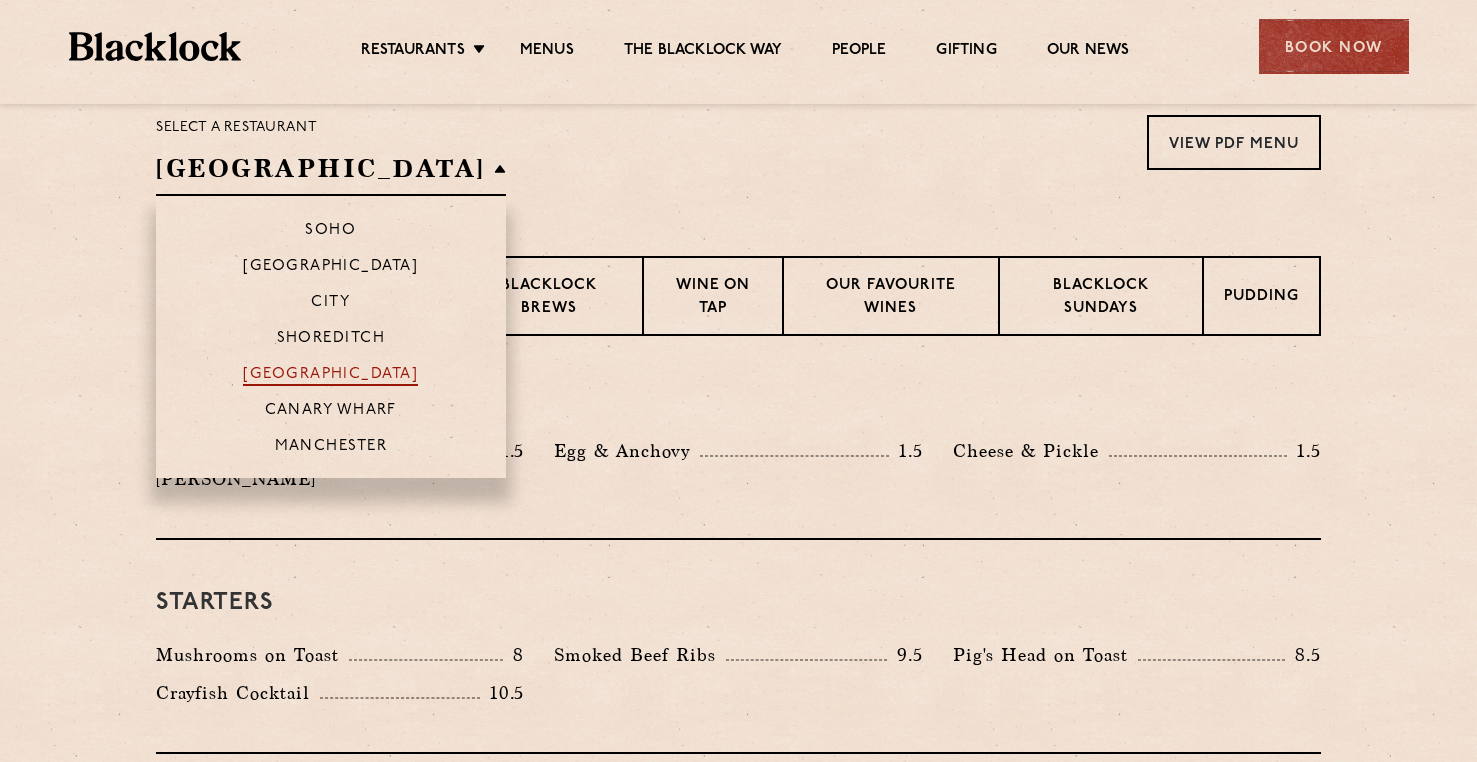 click on "[GEOGRAPHIC_DATA]" at bounding box center (330, 376) 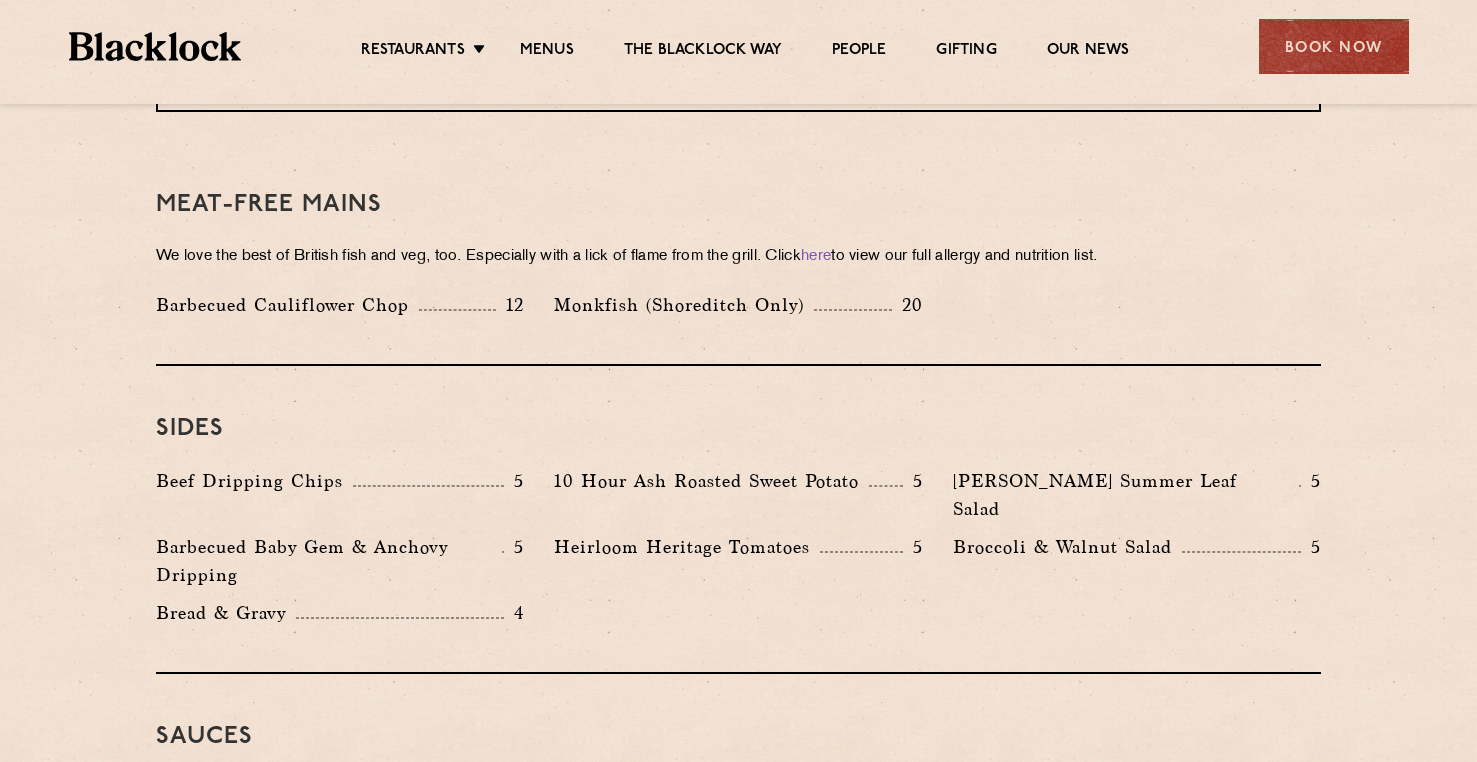 scroll, scrollTop: 2849, scrollLeft: 0, axis: vertical 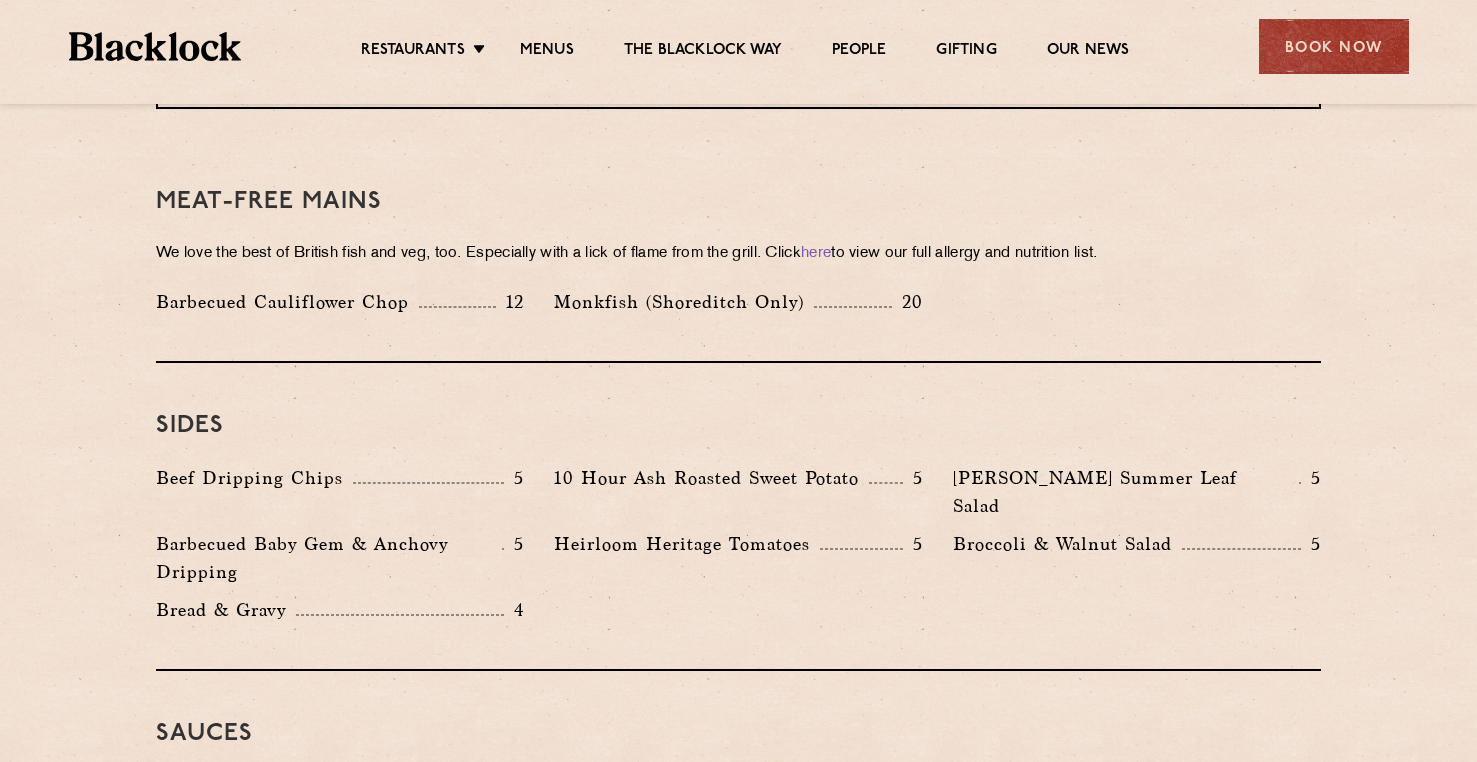 click on "Meat-Free mains" at bounding box center (738, 202) 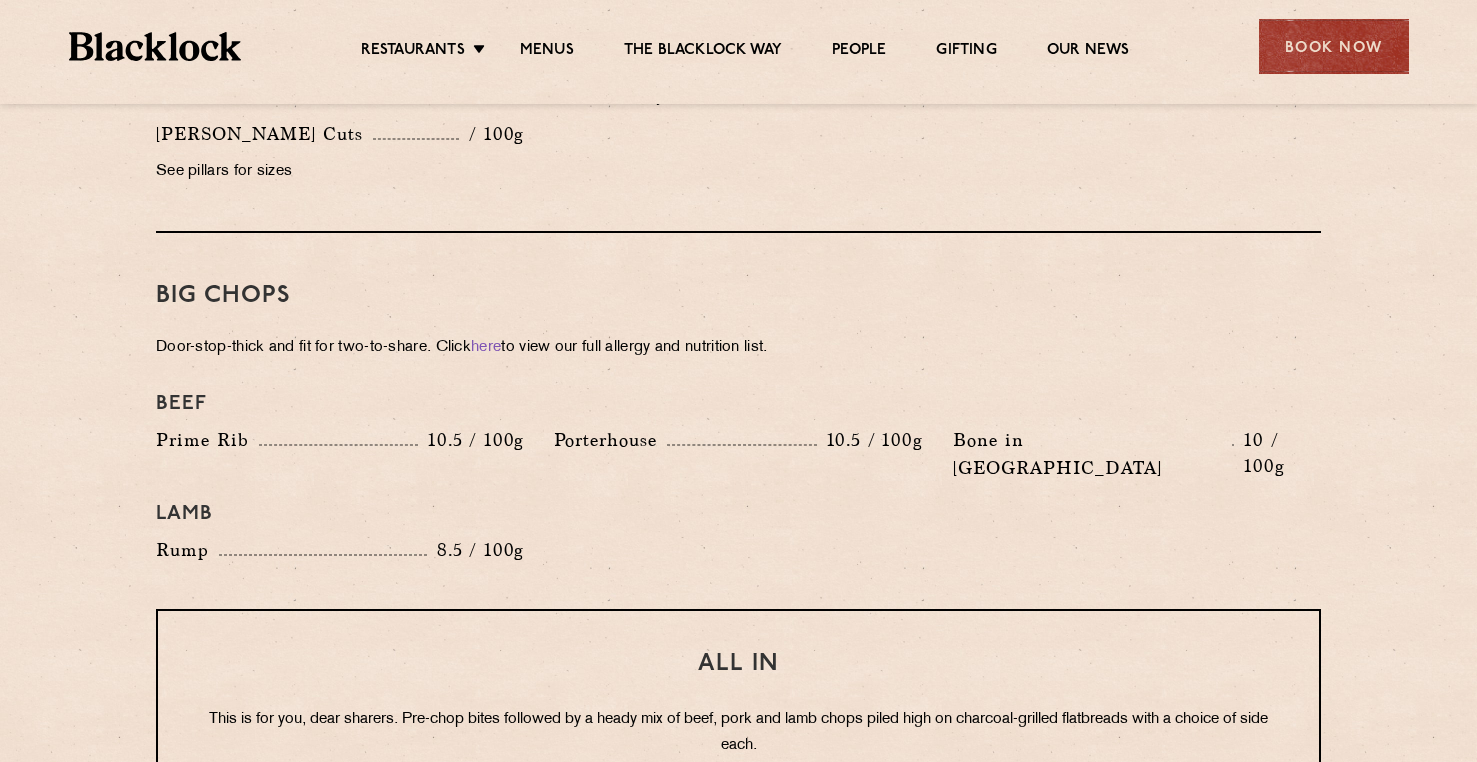 scroll, scrollTop: 2108, scrollLeft: 0, axis: vertical 